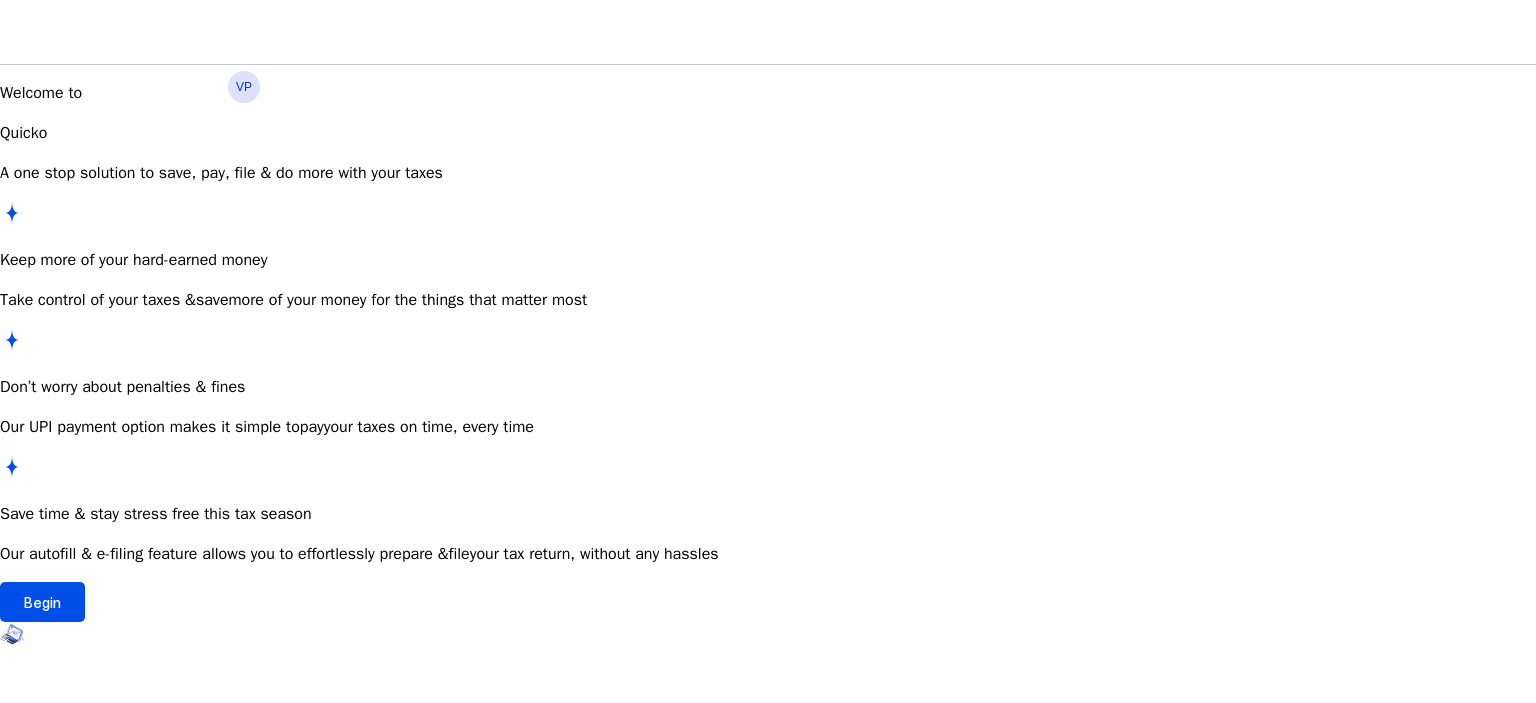 scroll, scrollTop: 0, scrollLeft: 0, axis: both 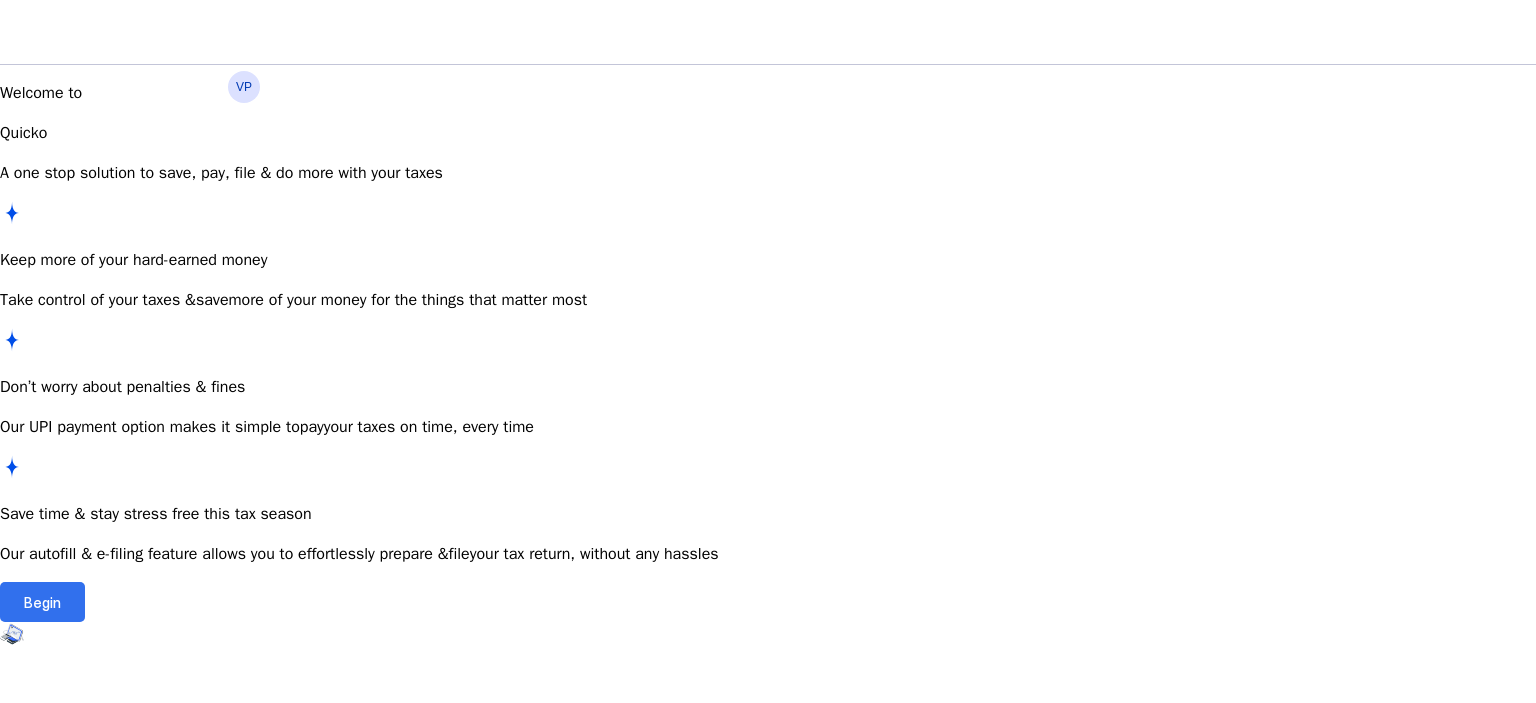 click at bounding box center (42, 602) 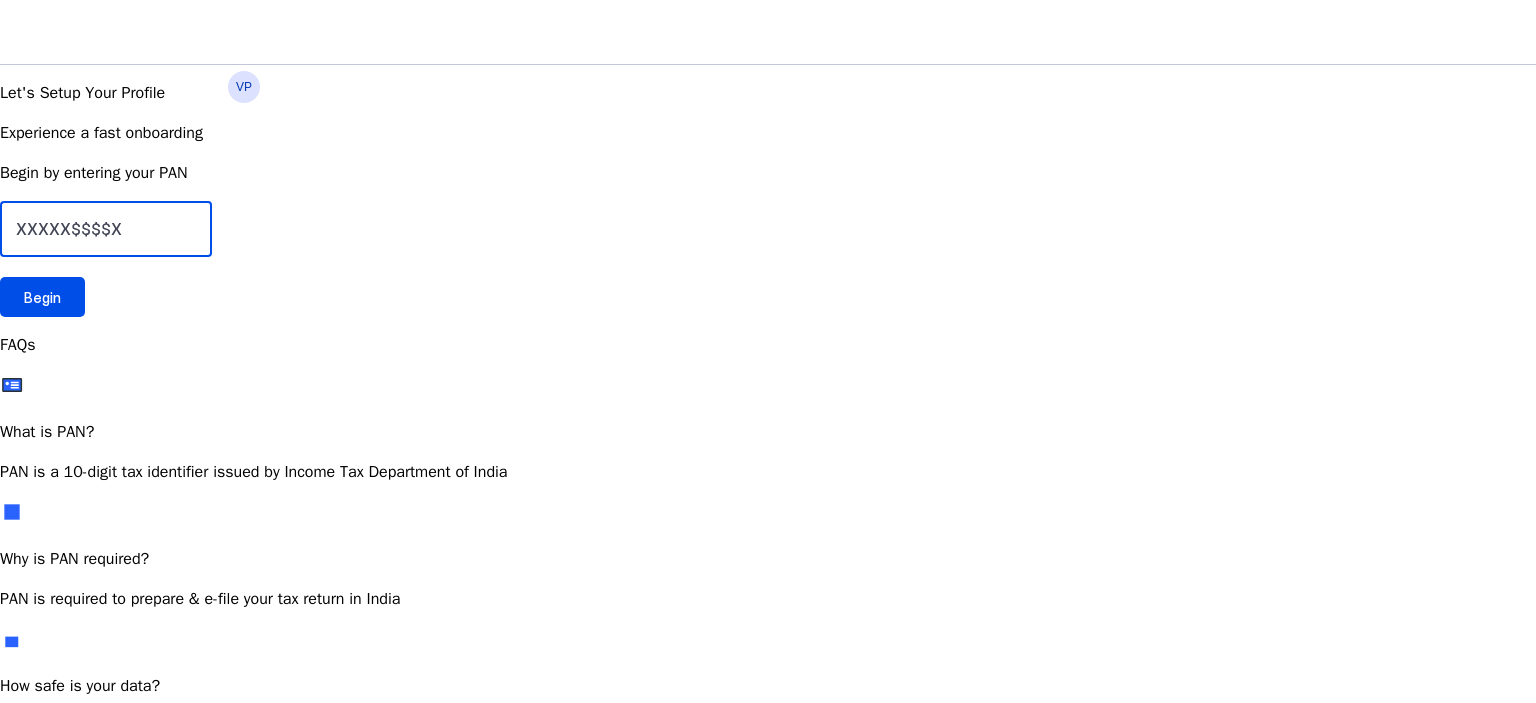 click at bounding box center (106, 229) 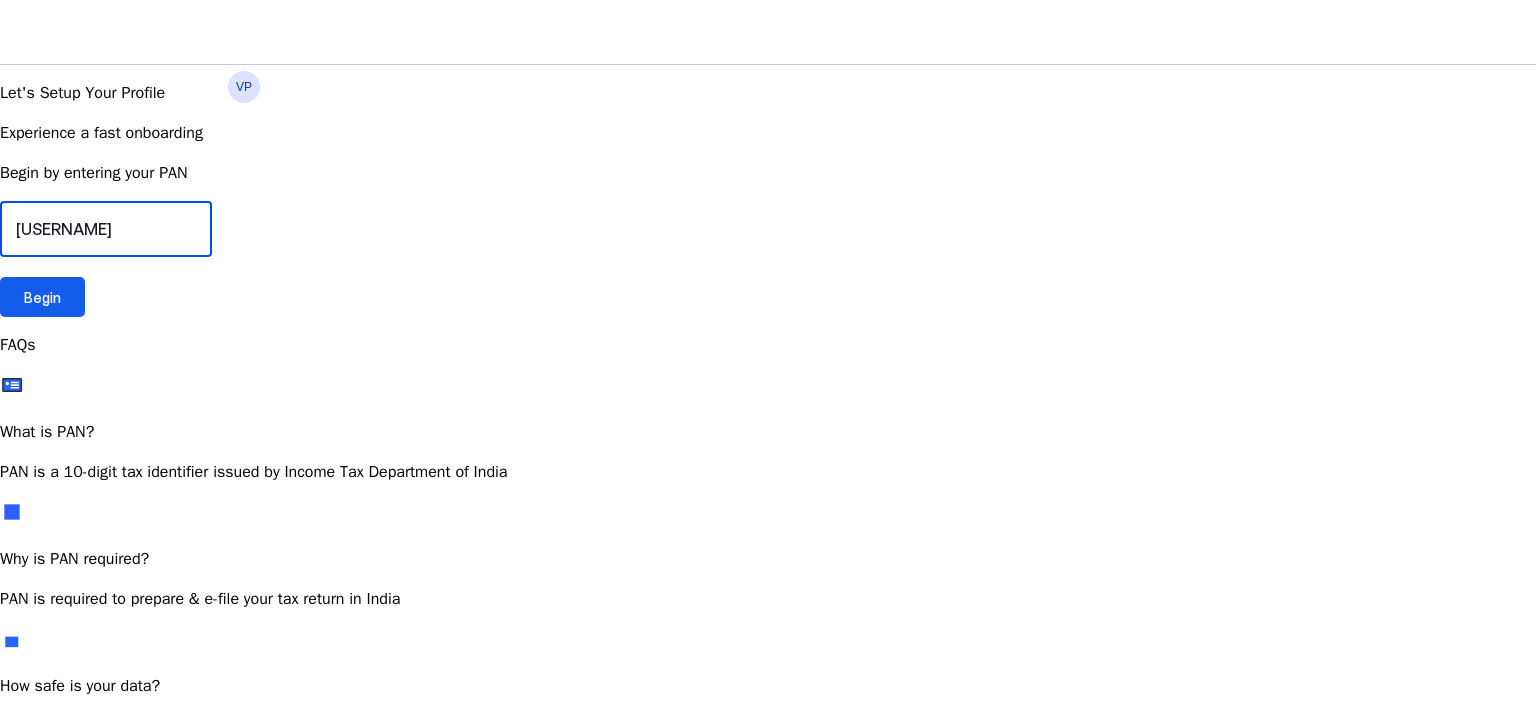 type on "[USERNAME]" 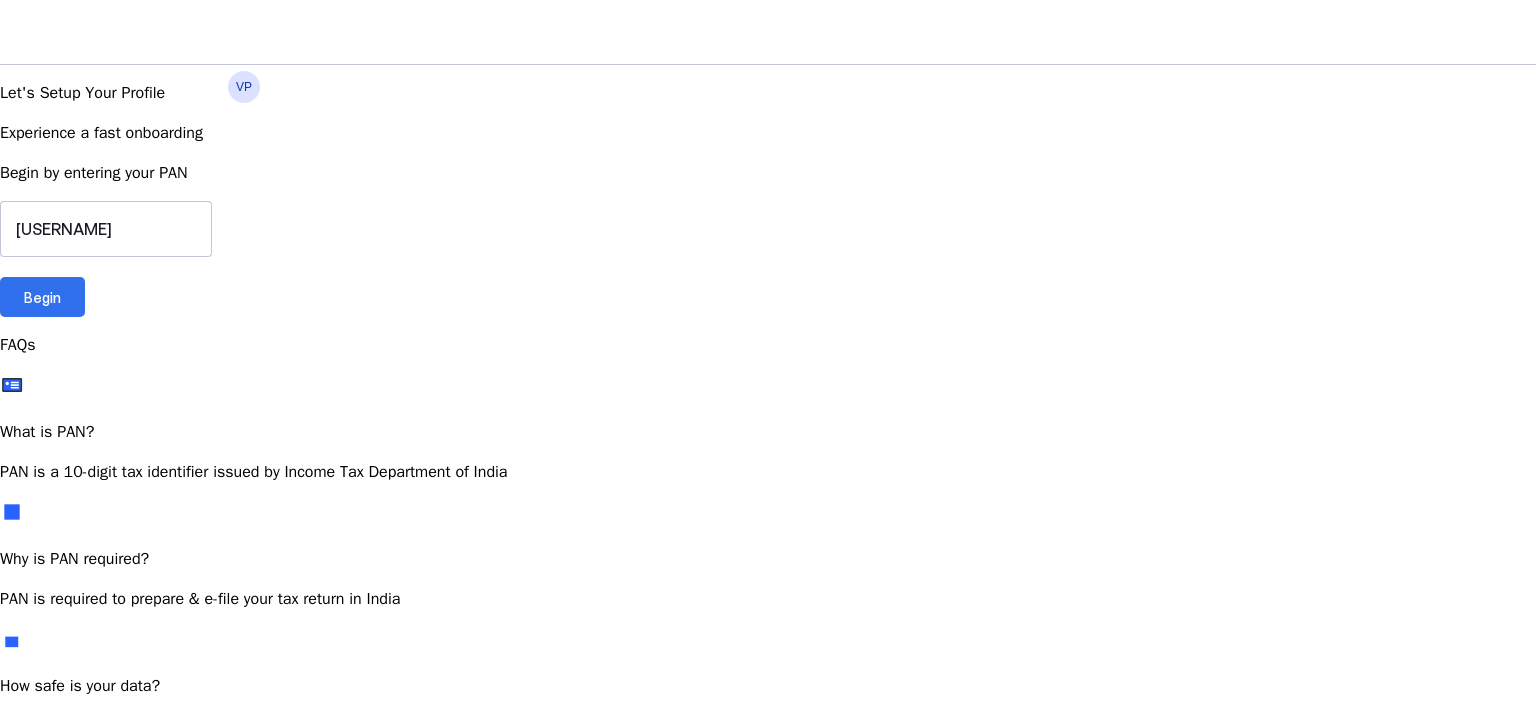 click at bounding box center [42, 297] 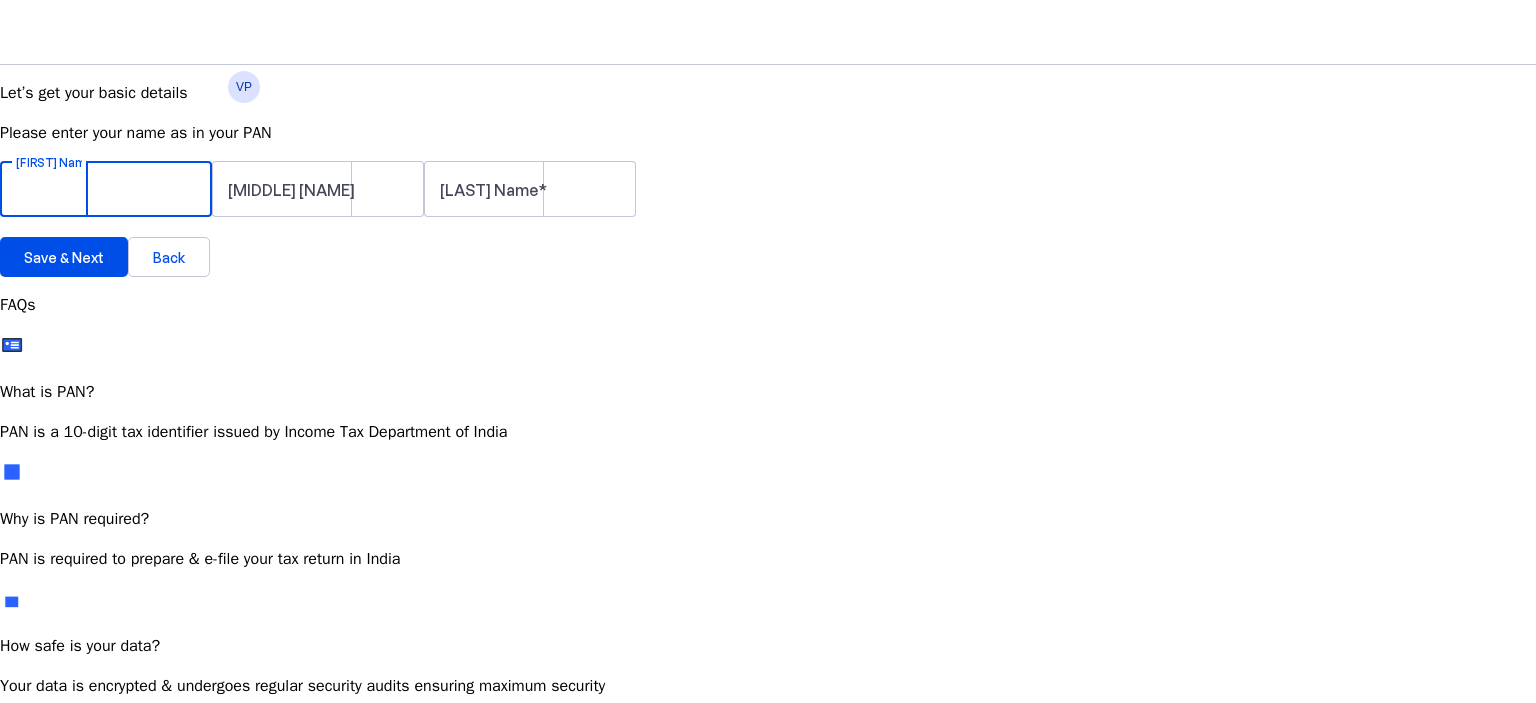 click on "[FIRST] Name" at bounding box center [106, 189] 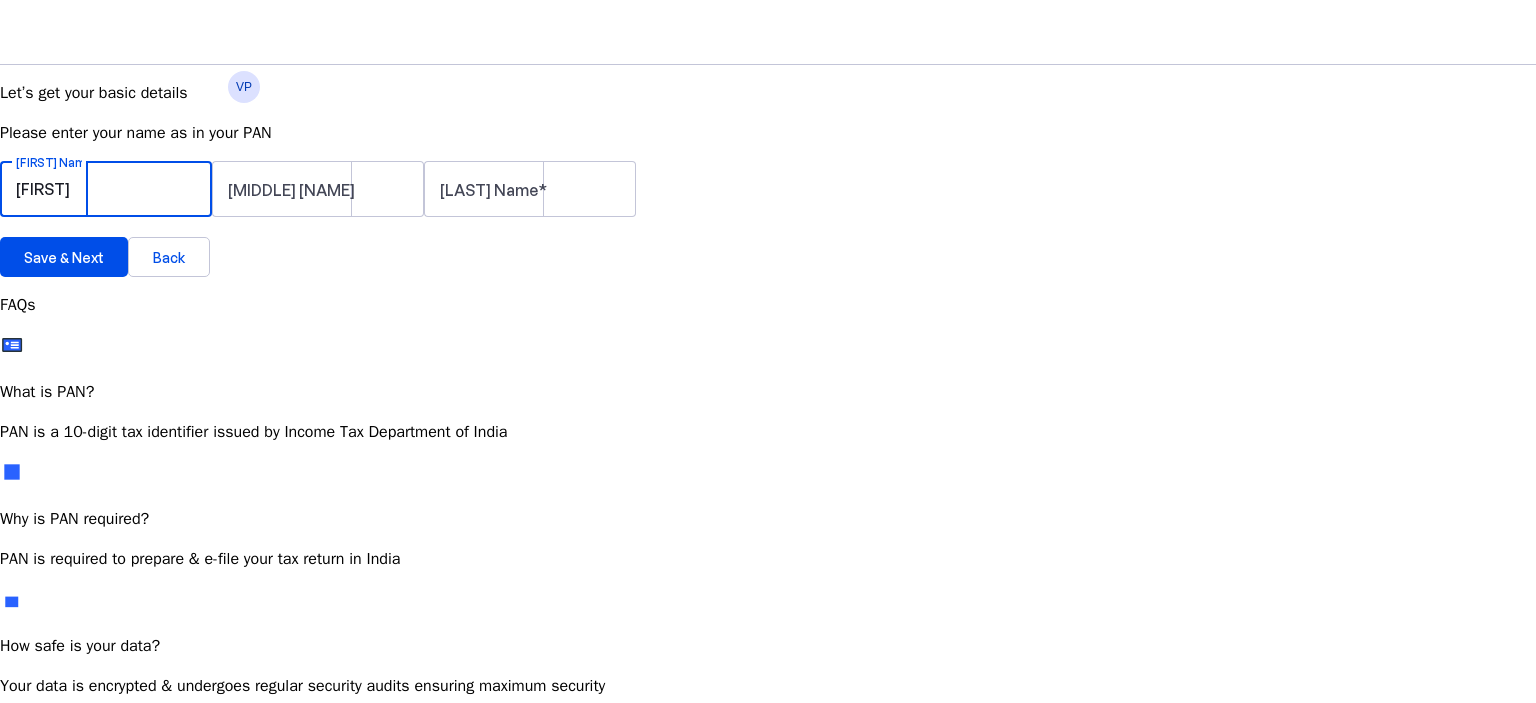 type on "[FIRST]" 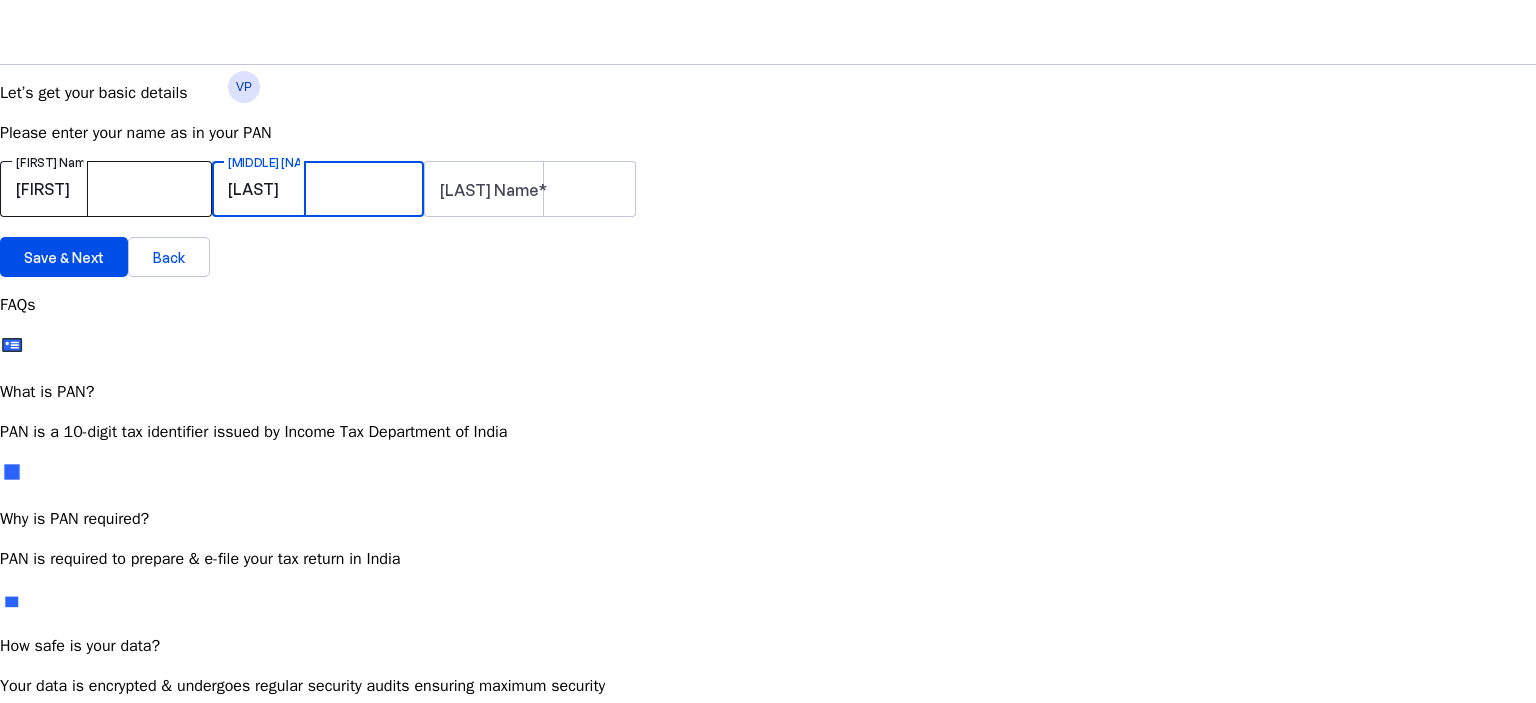 type on "[LAST]" 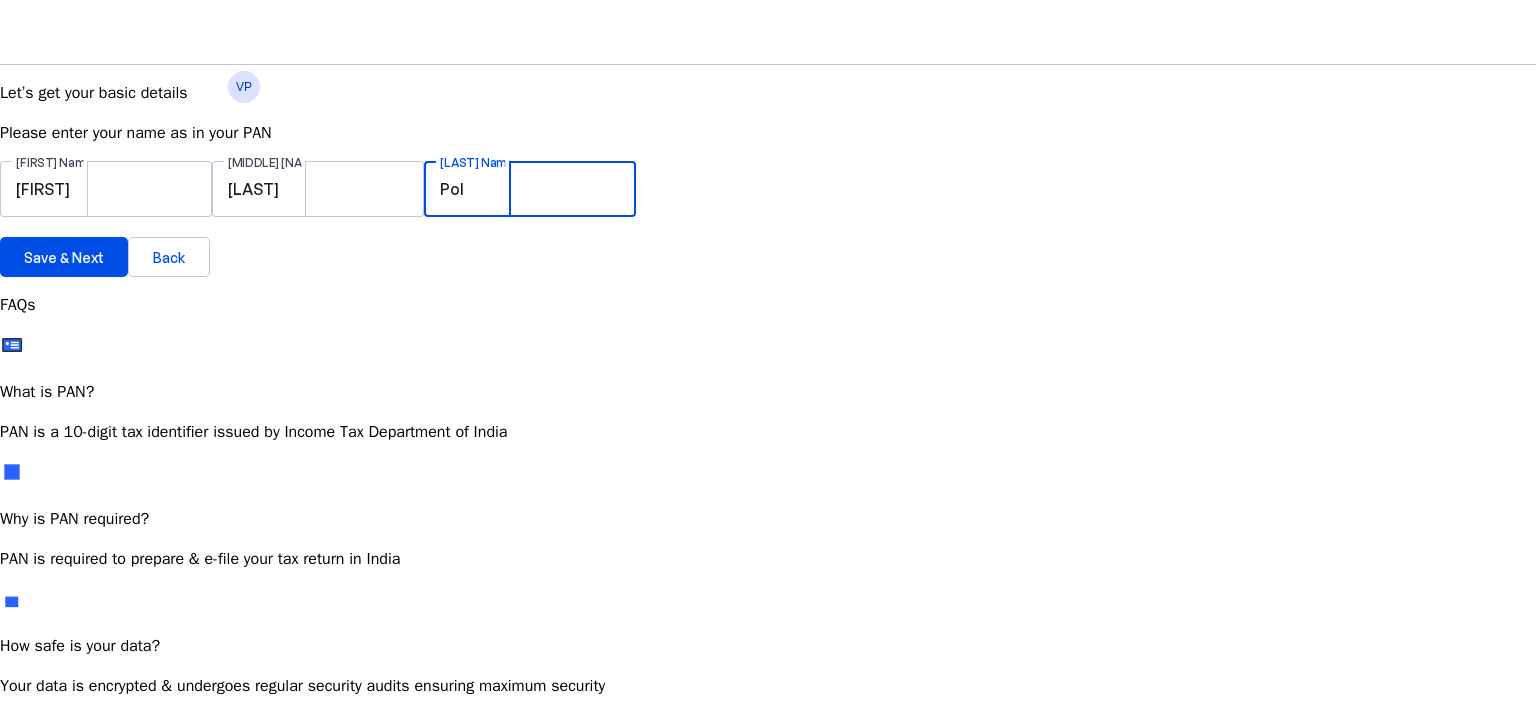 type on "Pol" 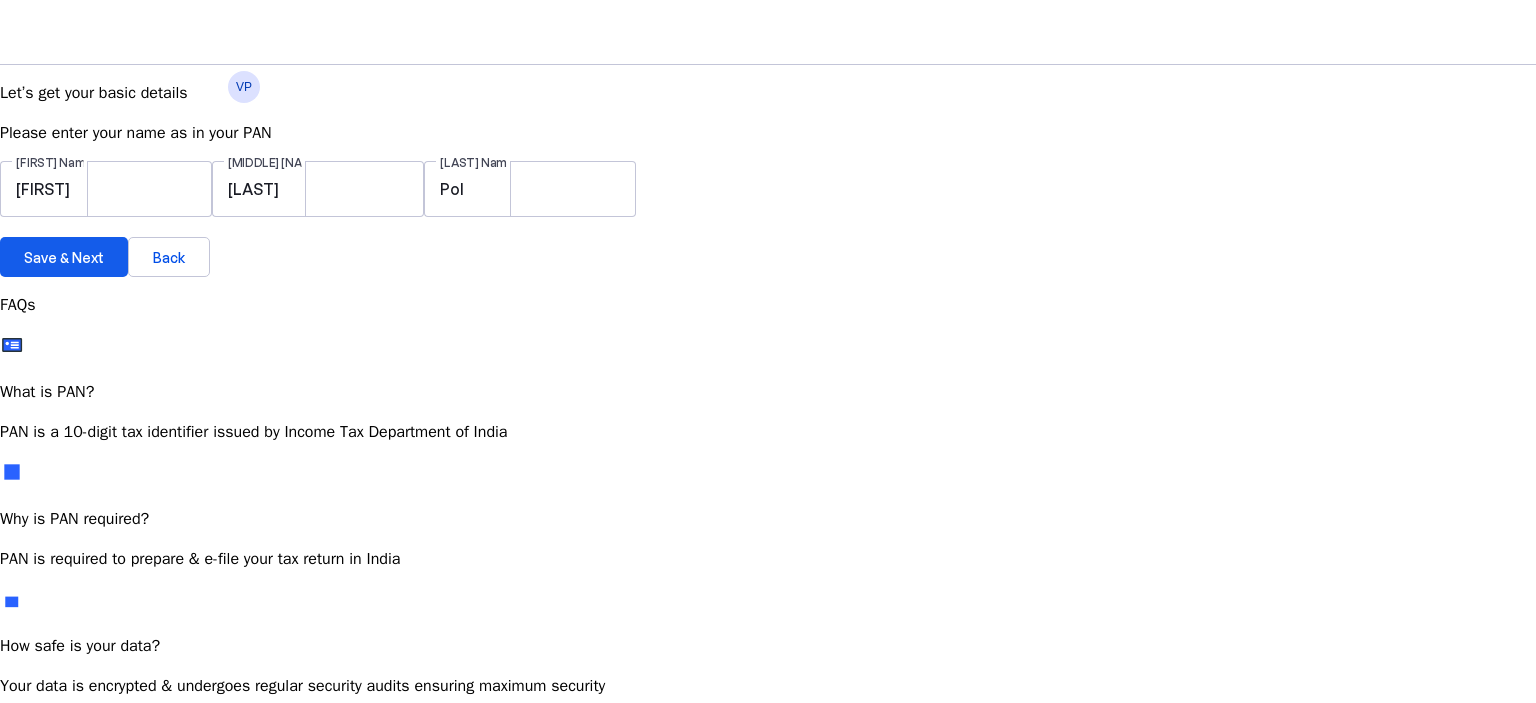 click on "Save & Next" at bounding box center [64, 257] 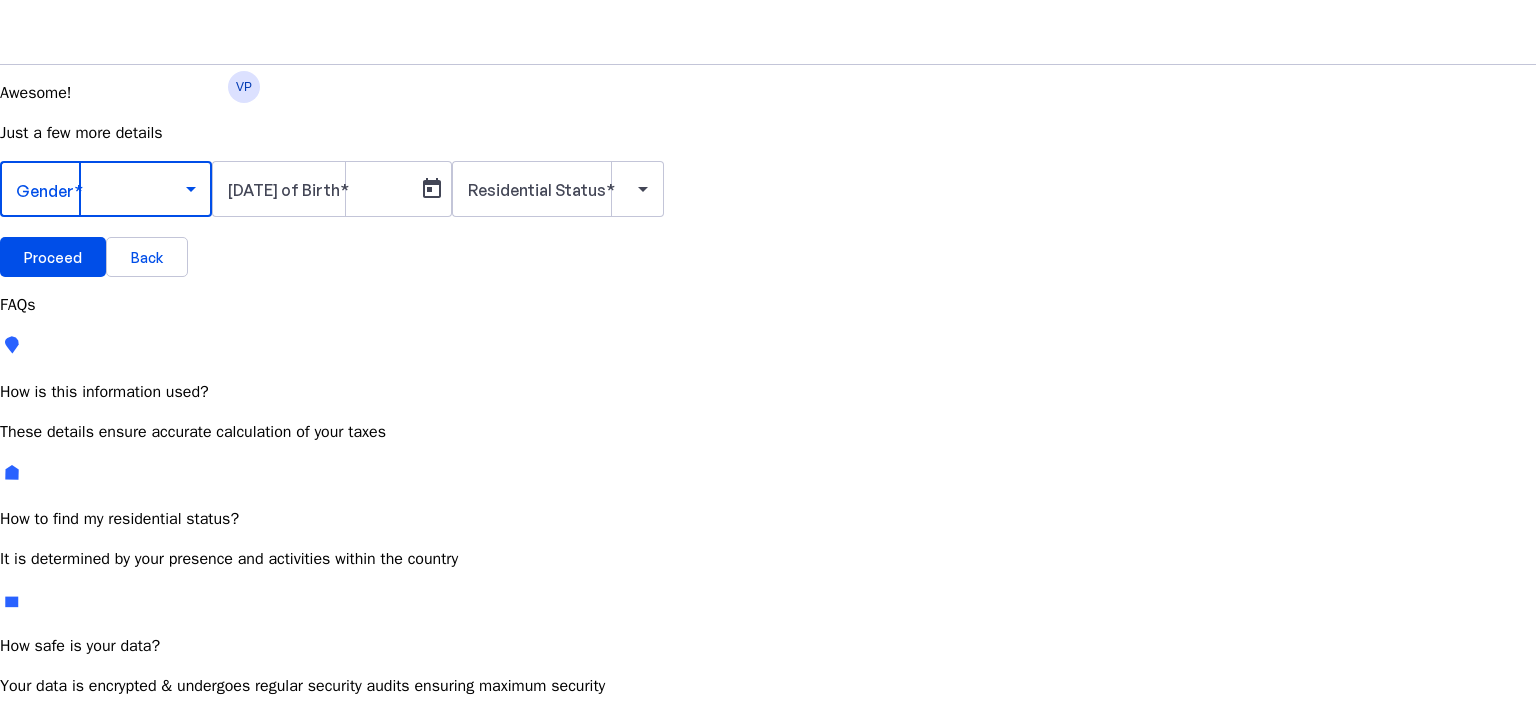 click at bounding box center [101, 189] 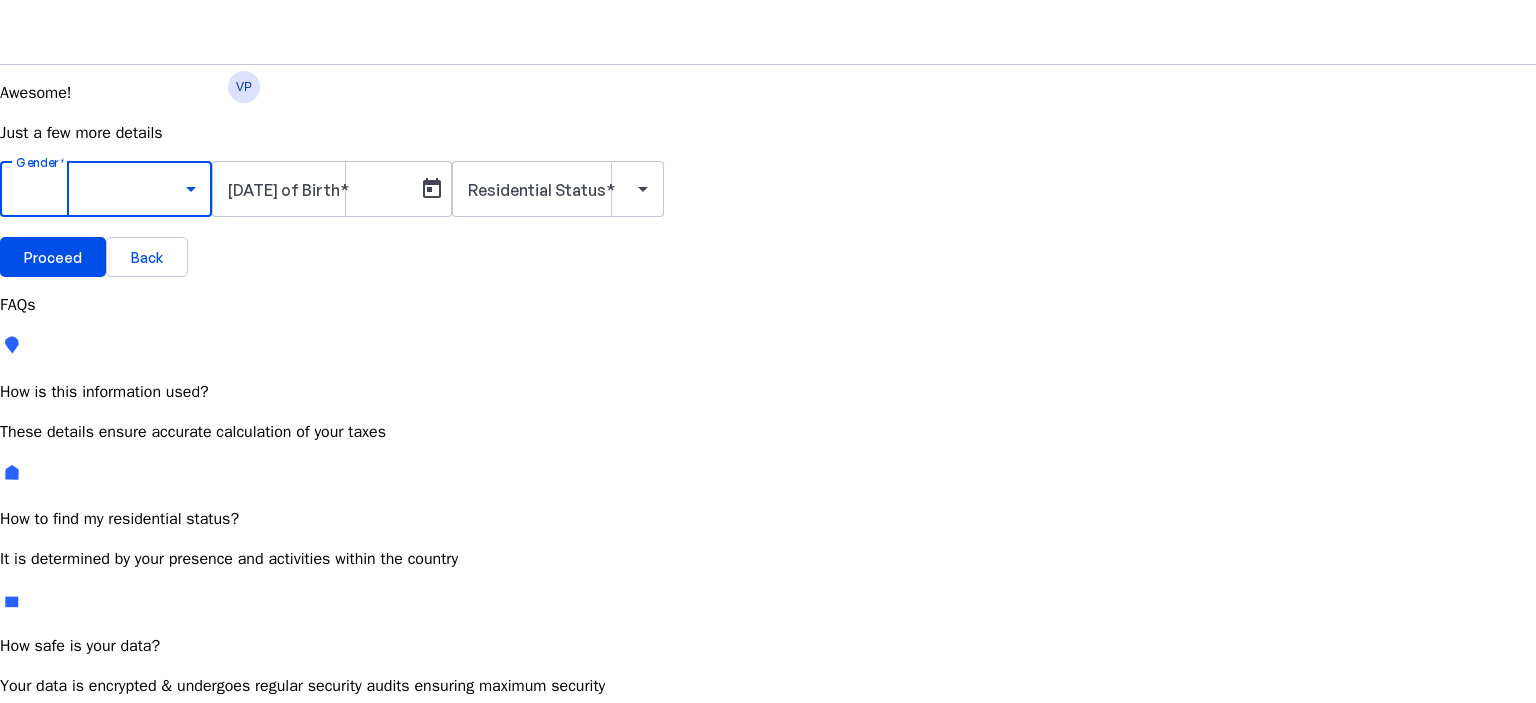 click on "Male" at bounding box center (154, 746) 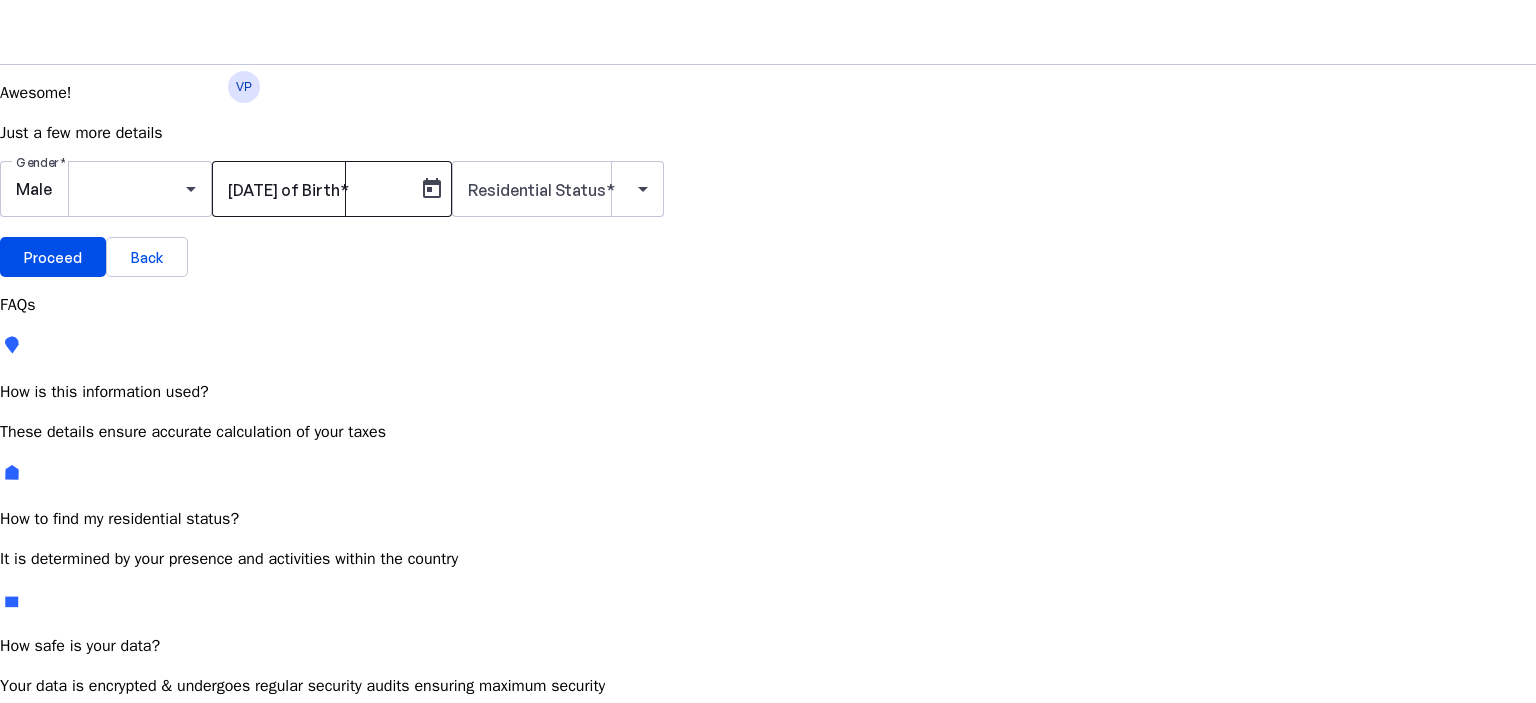 click at bounding box center (344, 190) 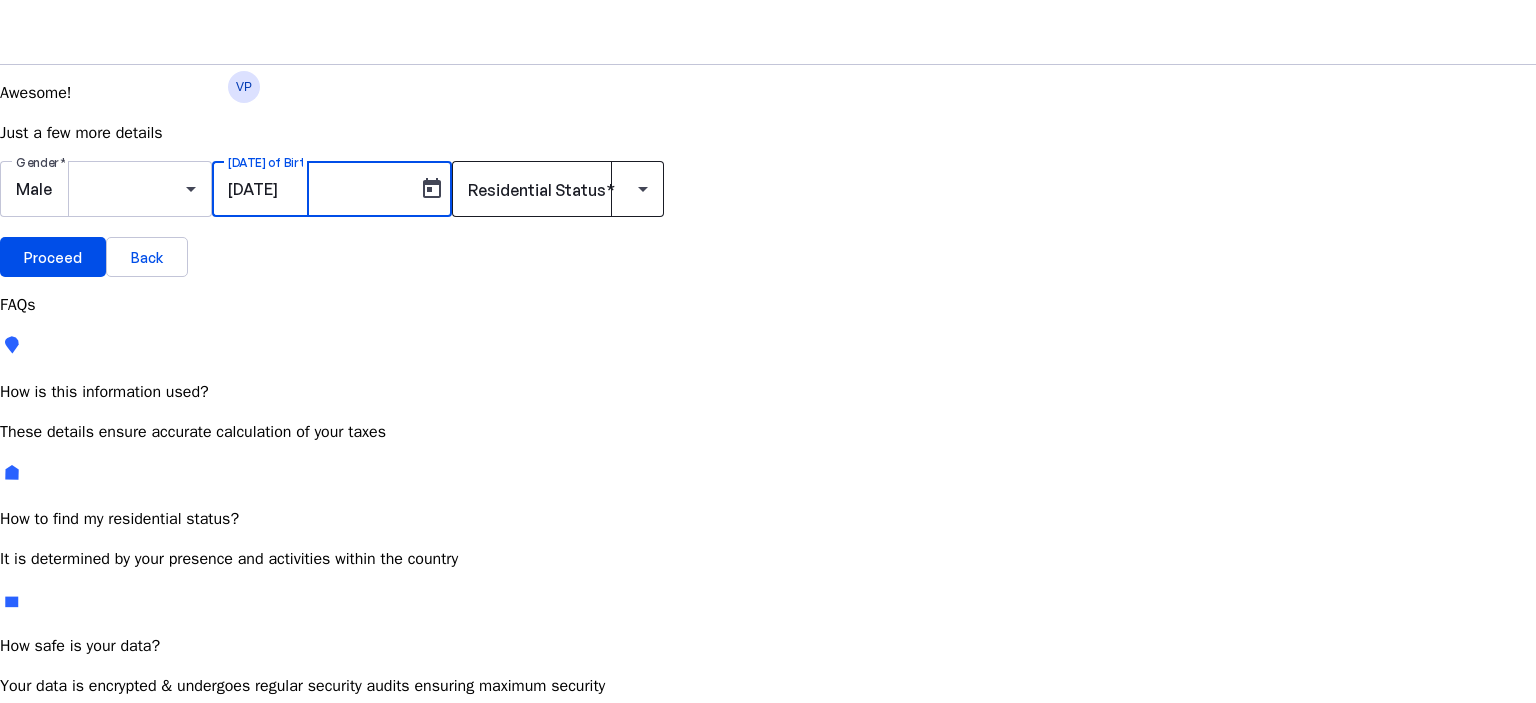 type on "[DATE]" 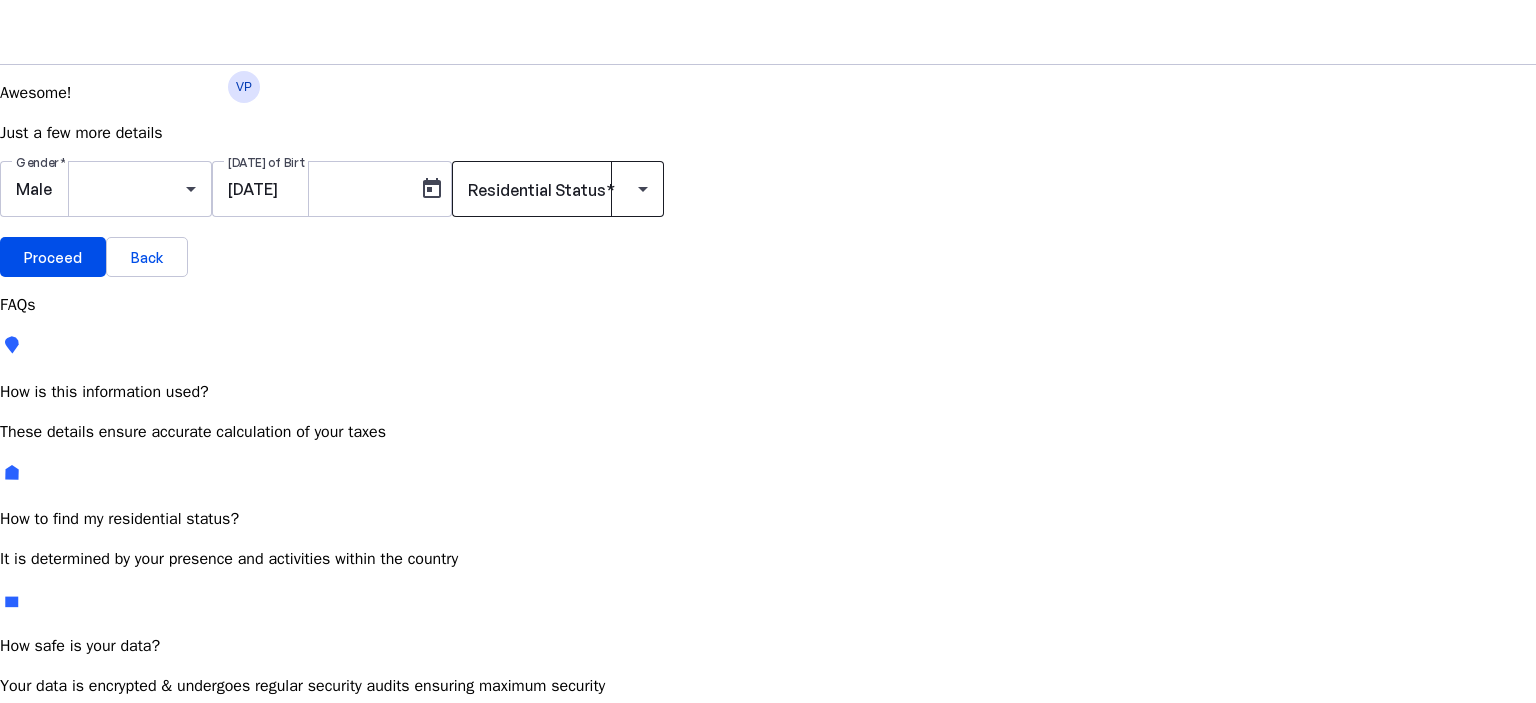 click at bounding box center [558, 189] 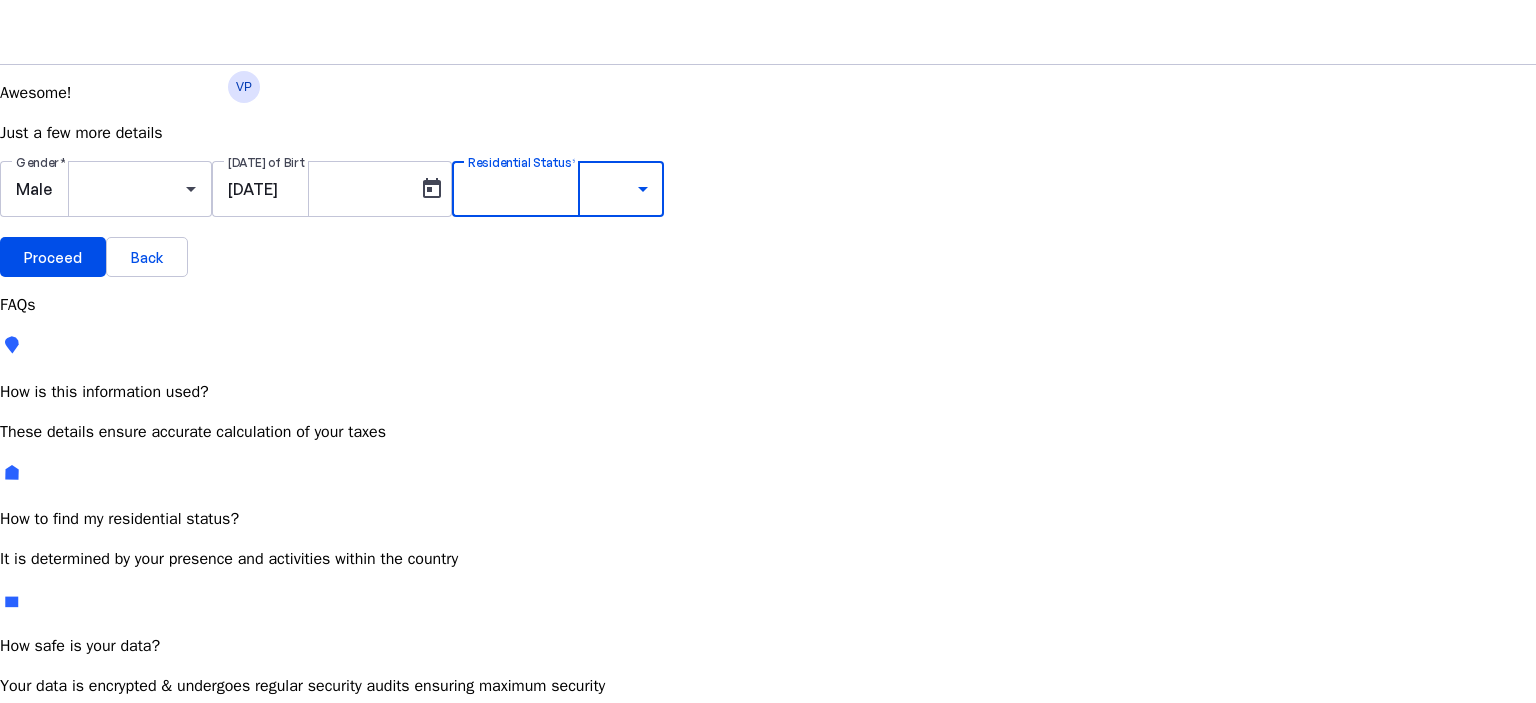 click on "Most Common" at bounding box center [72, 784] 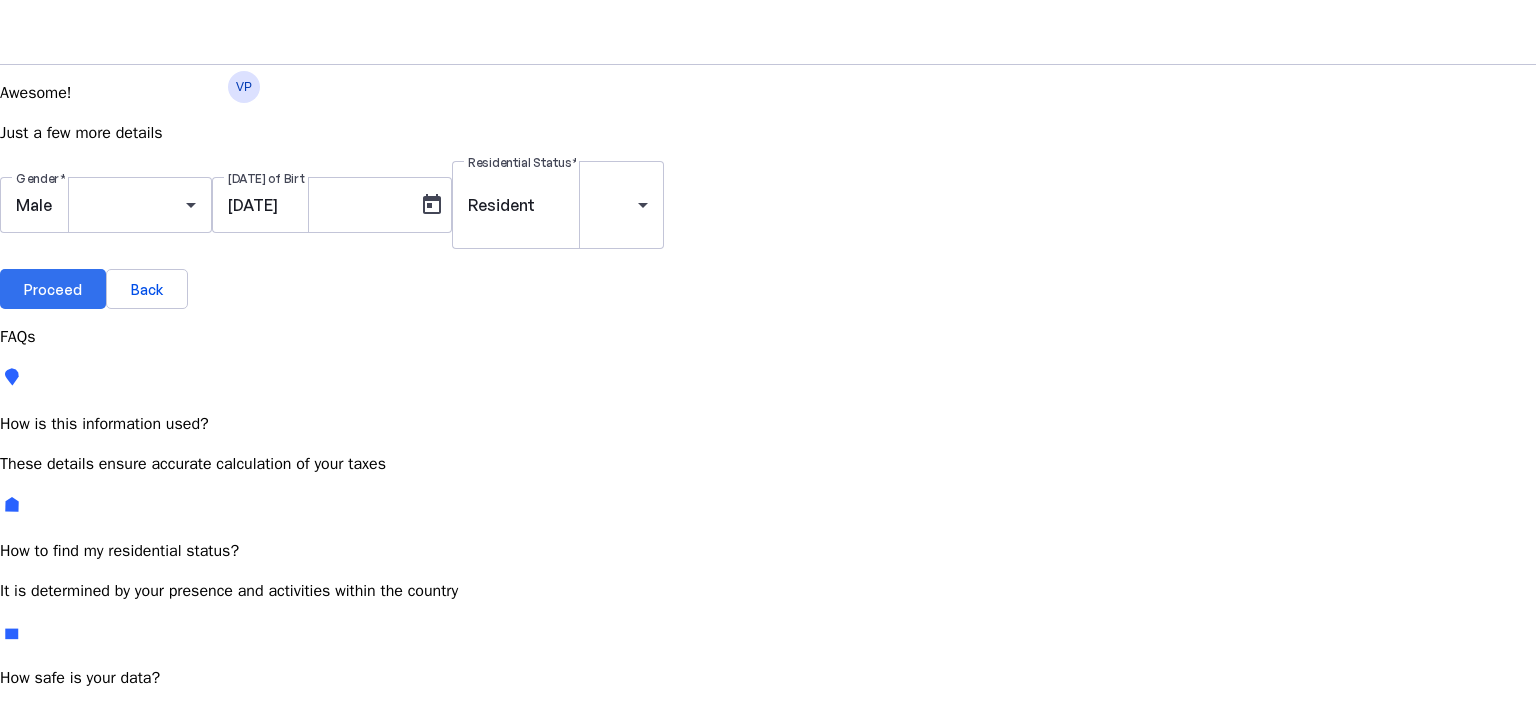 click on "Proceed" at bounding box center (53, 289) 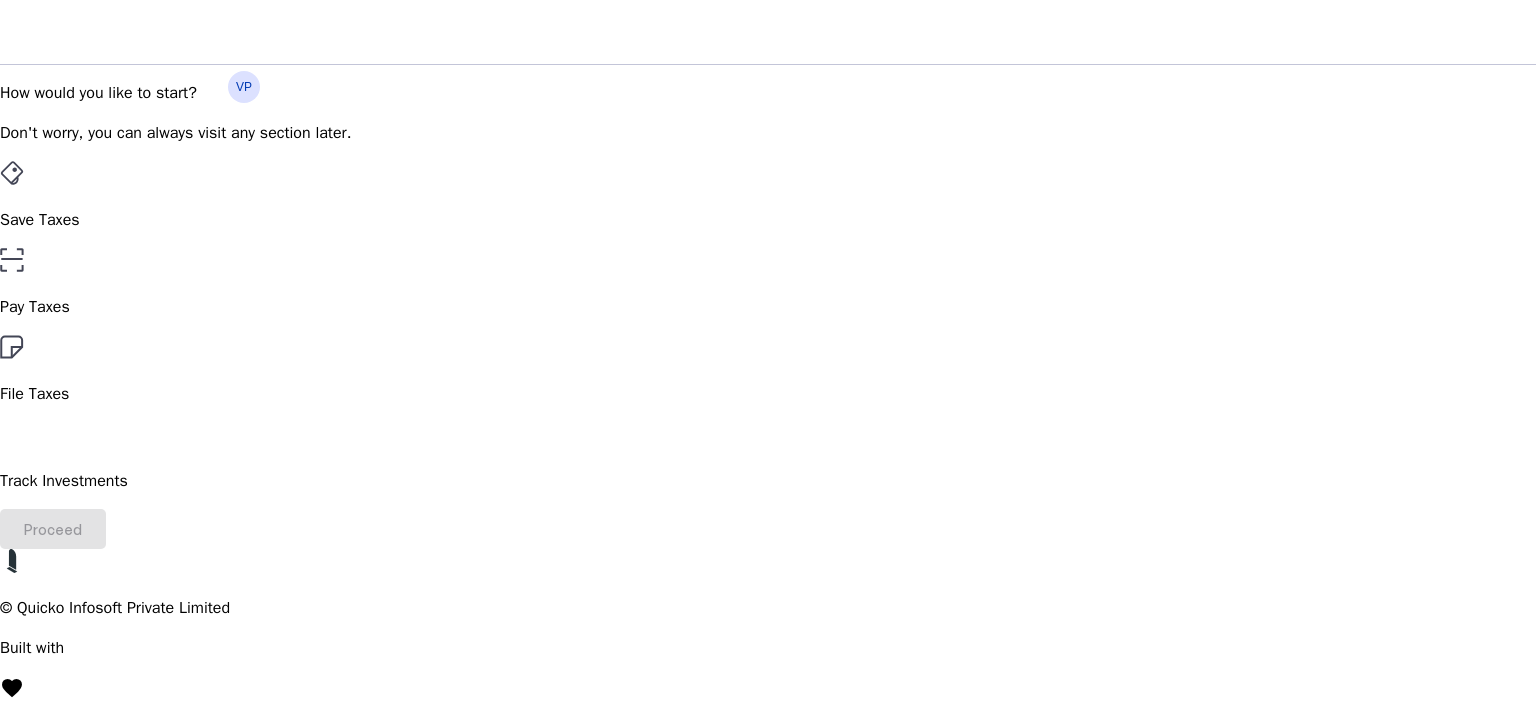 click on "File Taxes" at bounding box center [768, 370] 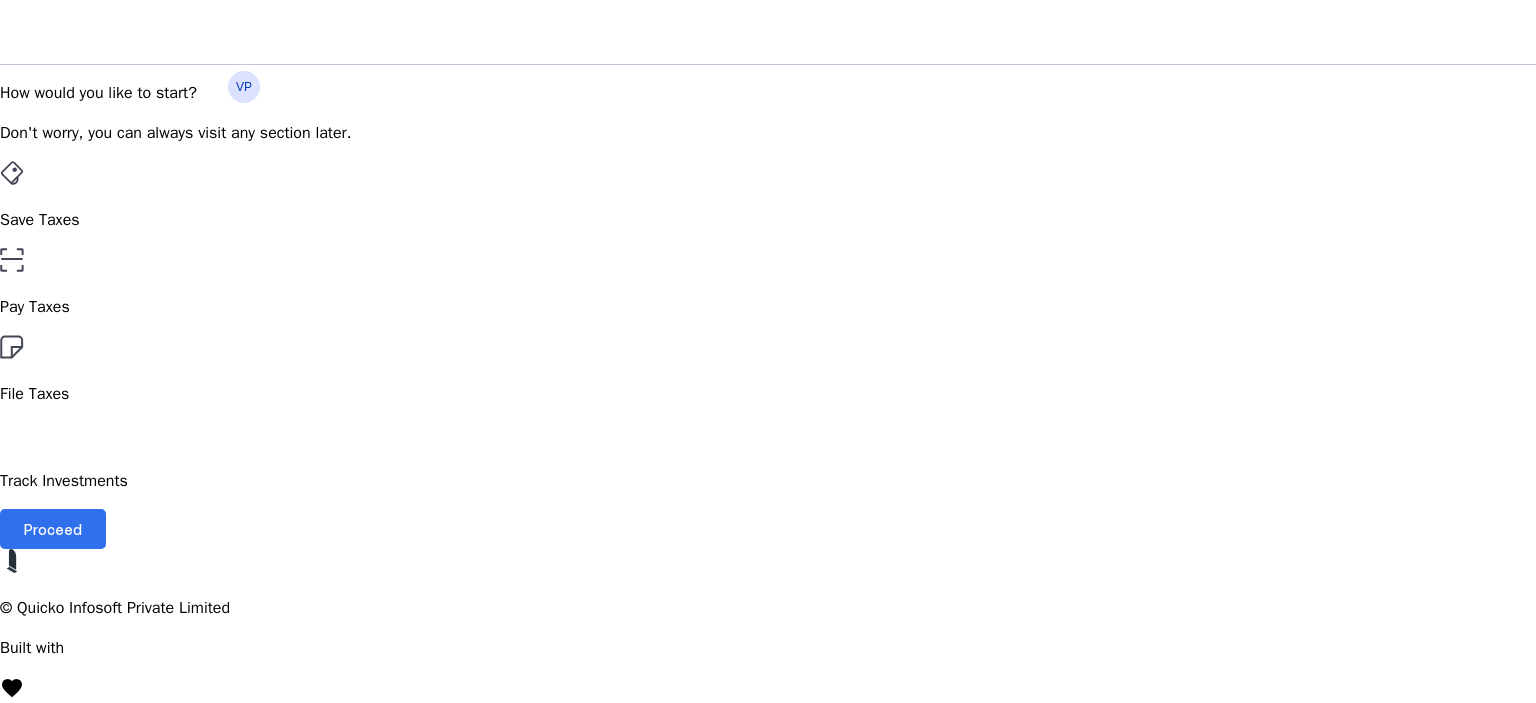 click at bounding box center [53, 529] 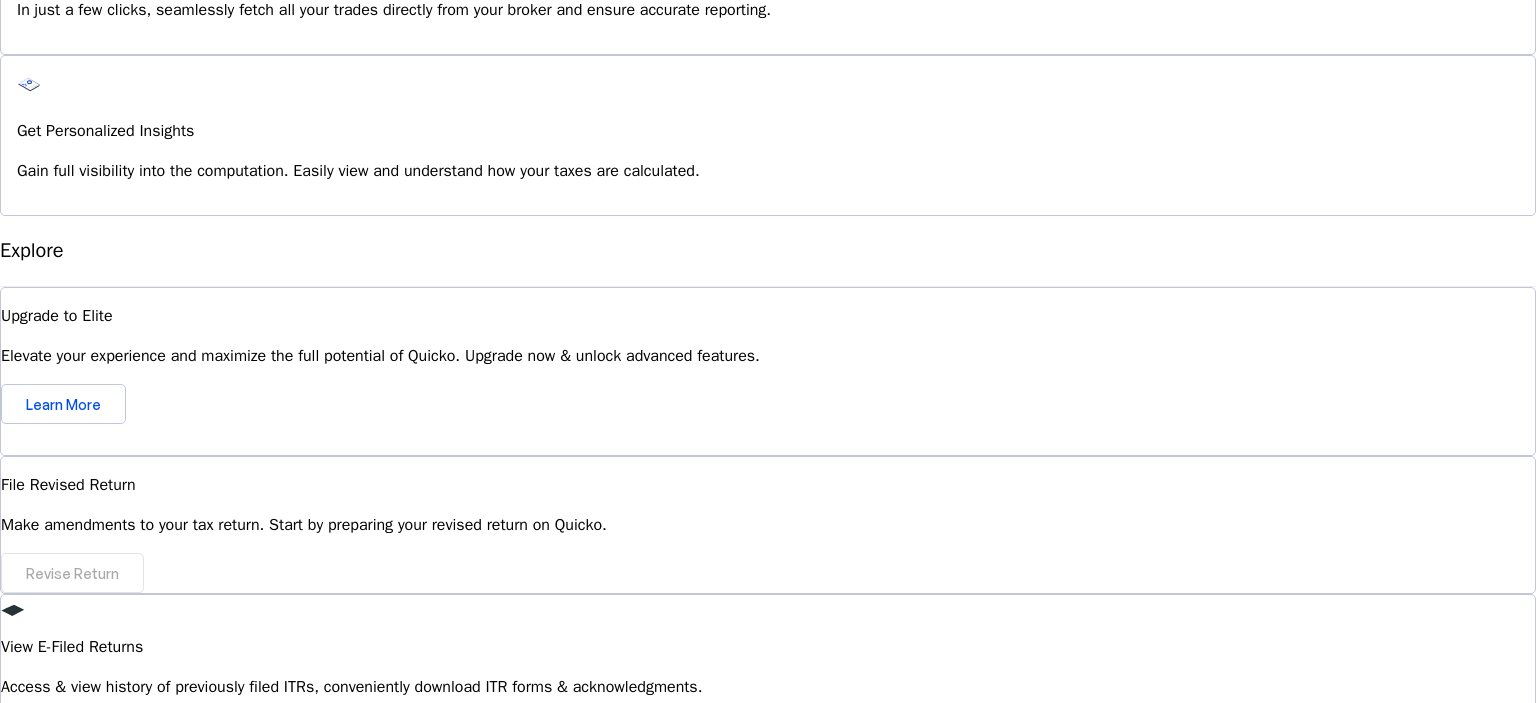 scroll, scrollTop: 1803, scrollLeft: 0, axis: vertical 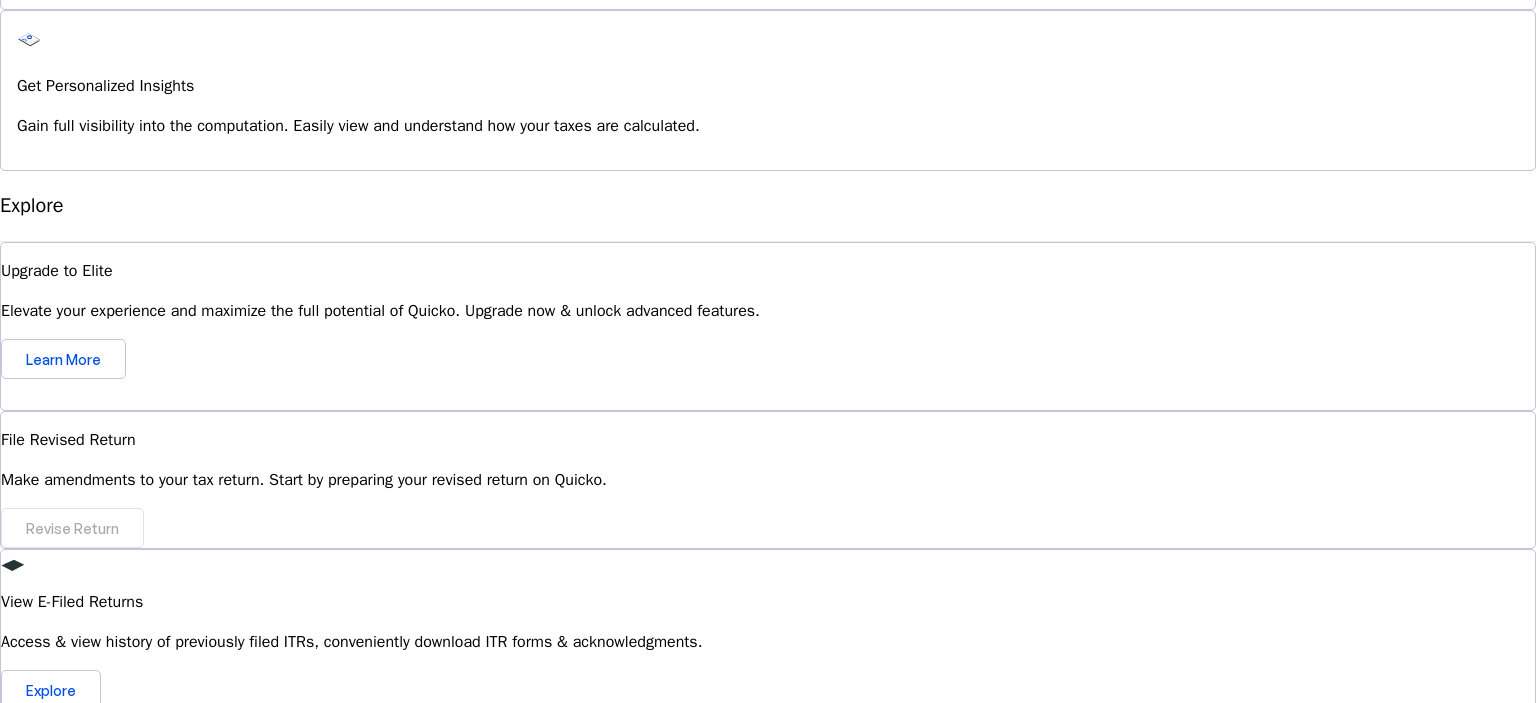 click on "Can I revise my ITR on Quicko after filing?" at bounding box center (768, 958) 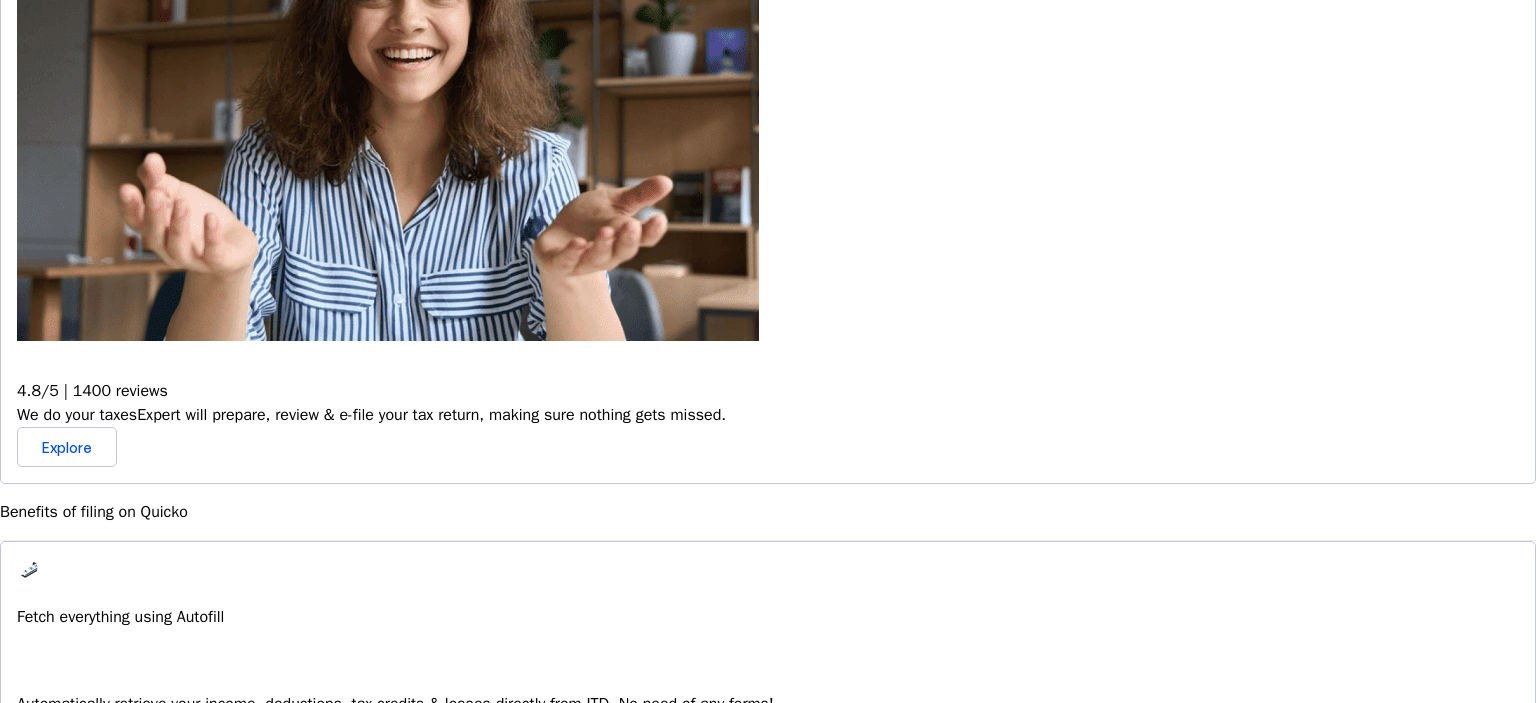 scroll, scrollTop: 0, scrollLeft: 0, axis: both 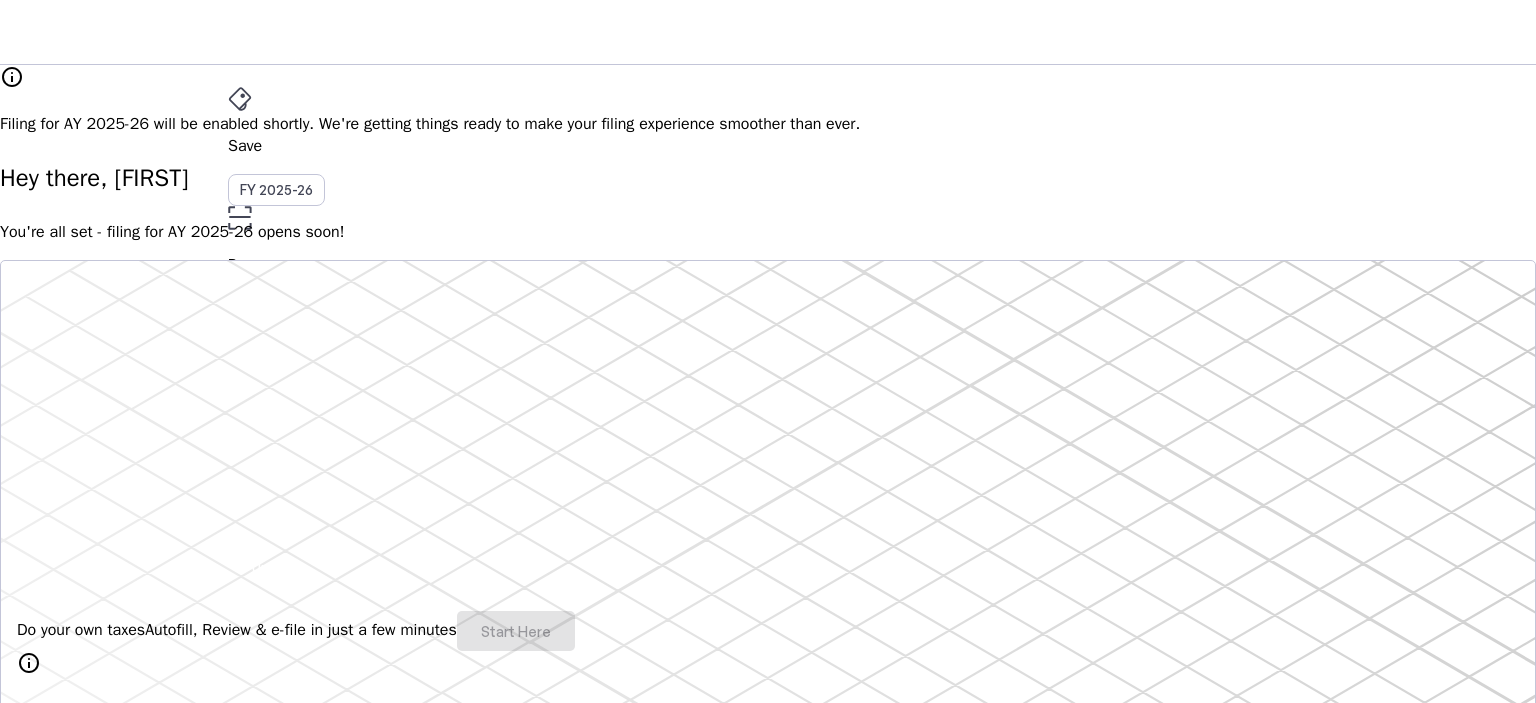 click at bounding box center [240, 99] 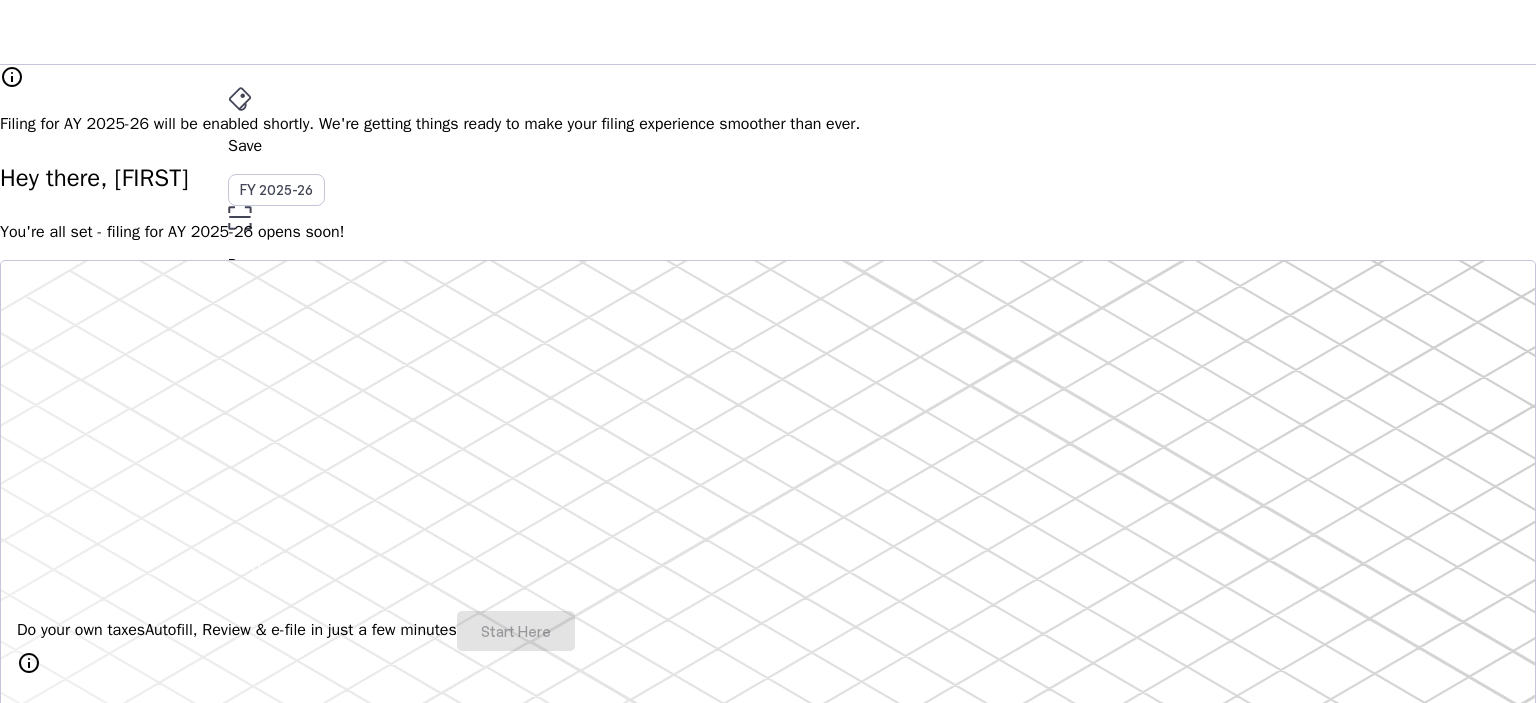 click on "AY 2025-26" at bounding box center (277, 396) 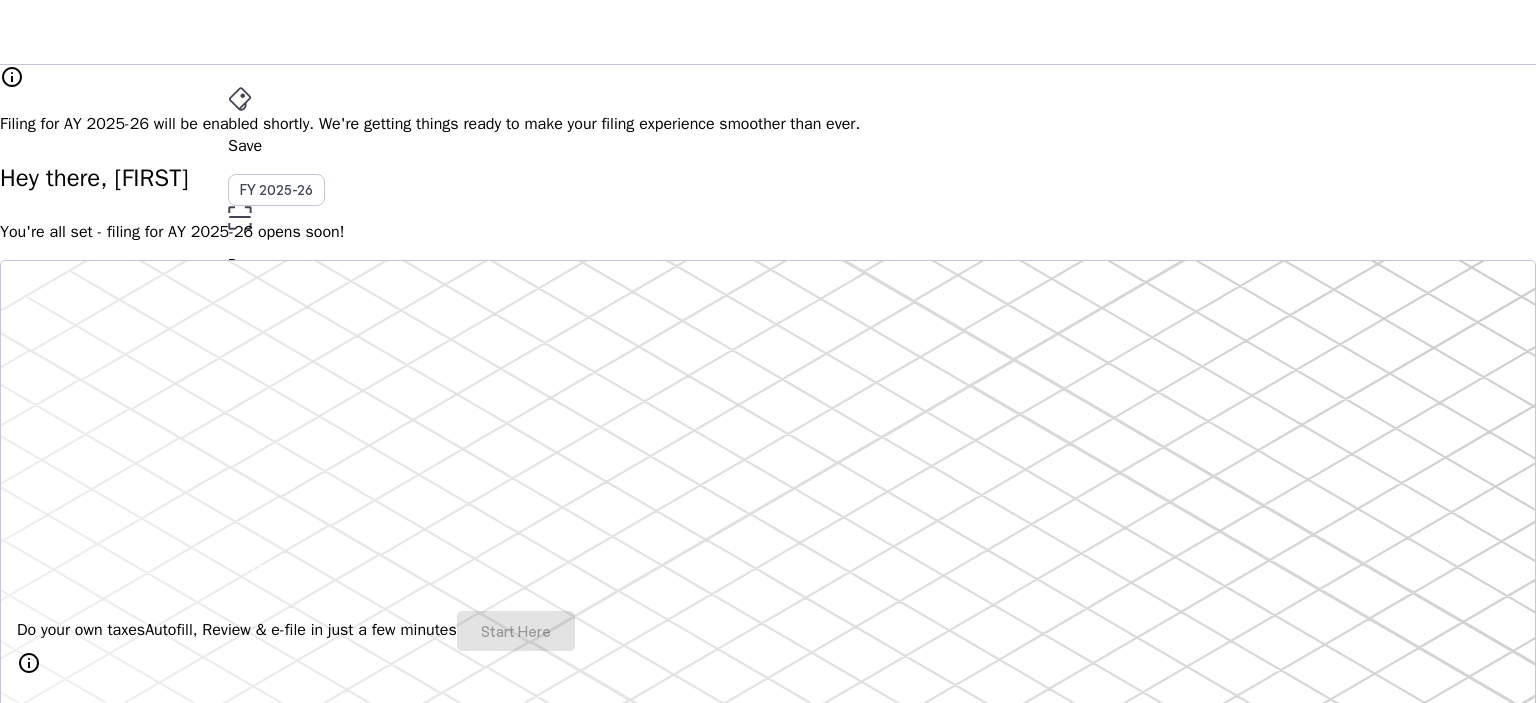click on "Do your own taxes   Autofill, Review & e-file in just a few minutes   Start Here" at bounding box center (768, 631) 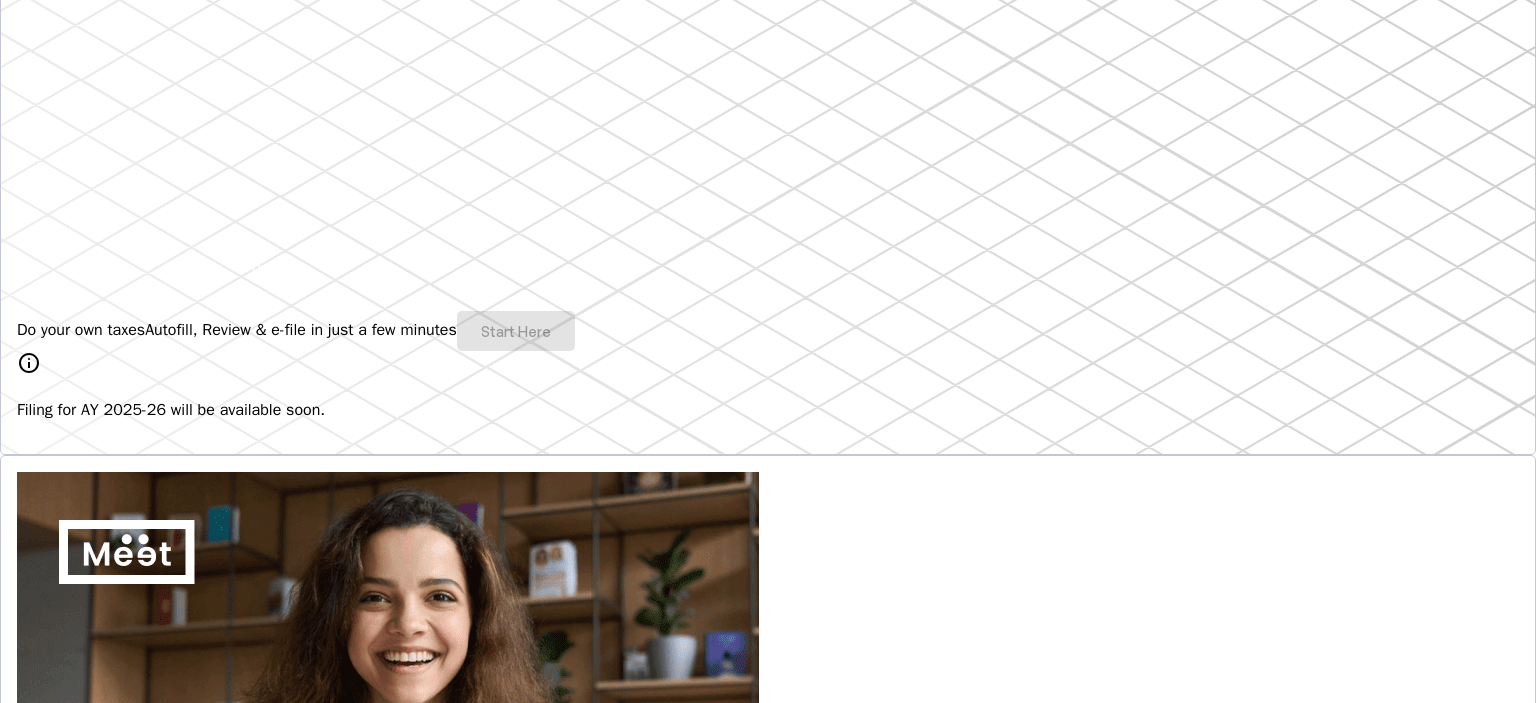 click on "info" at bounding box center [29, 363] 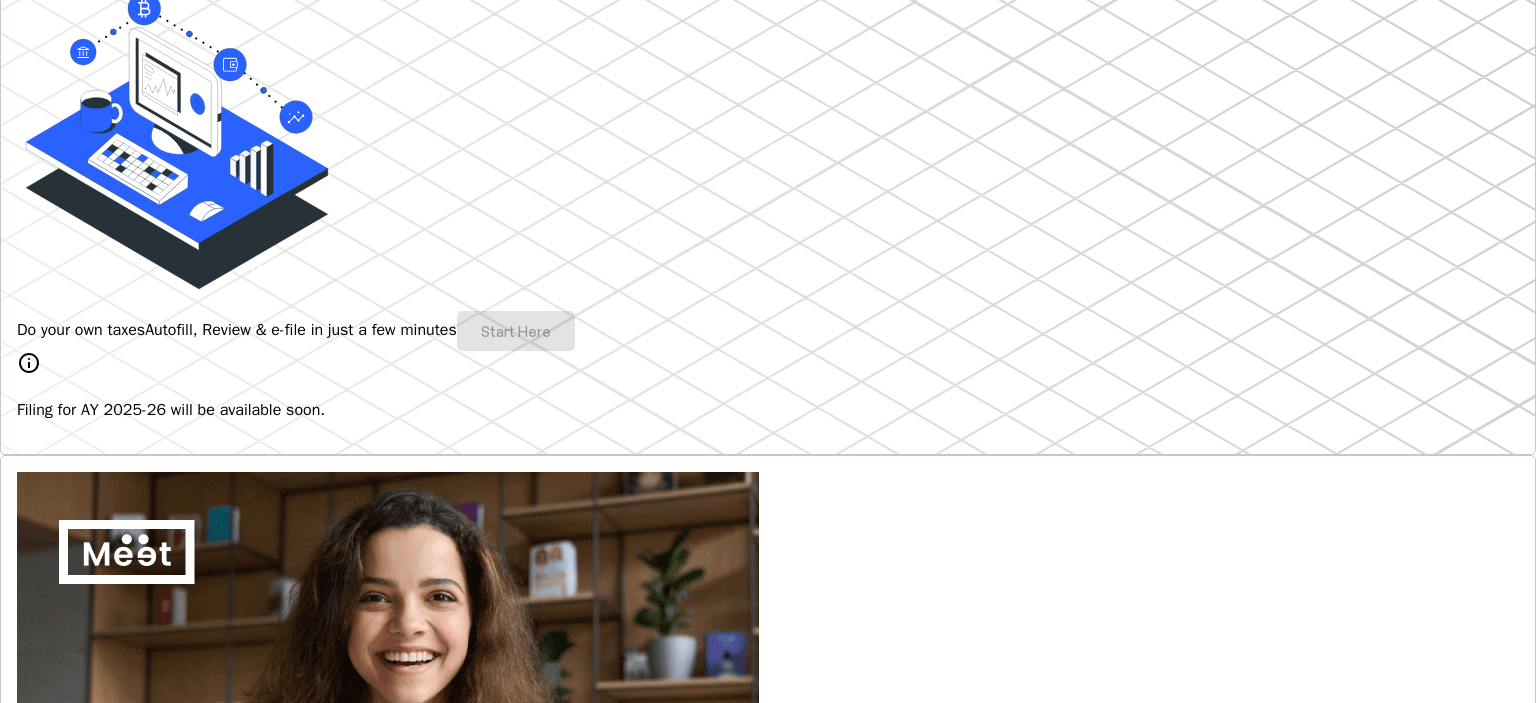 click on "info" at bounding box center [29, 363] 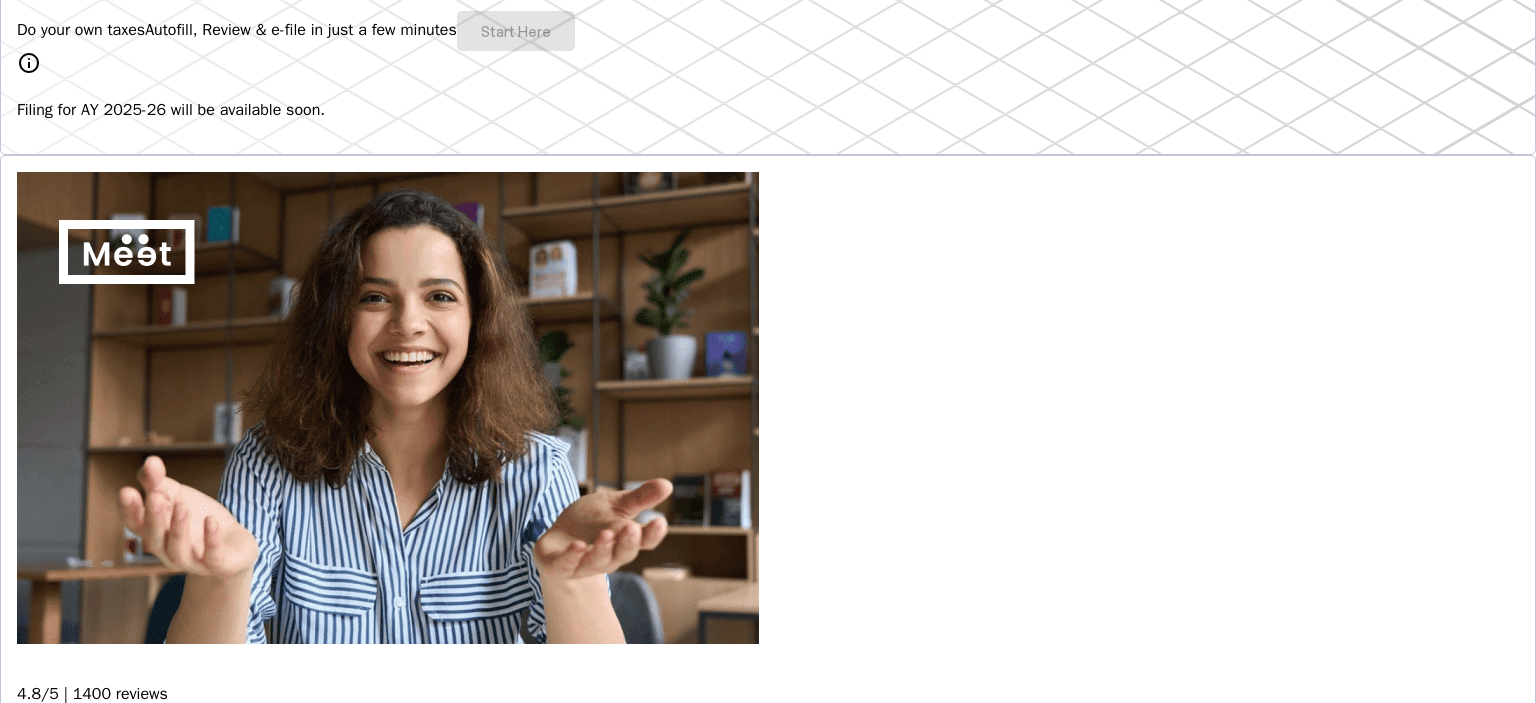 scroll, scrollTop: 0, scrollLeft: 0, axis: both 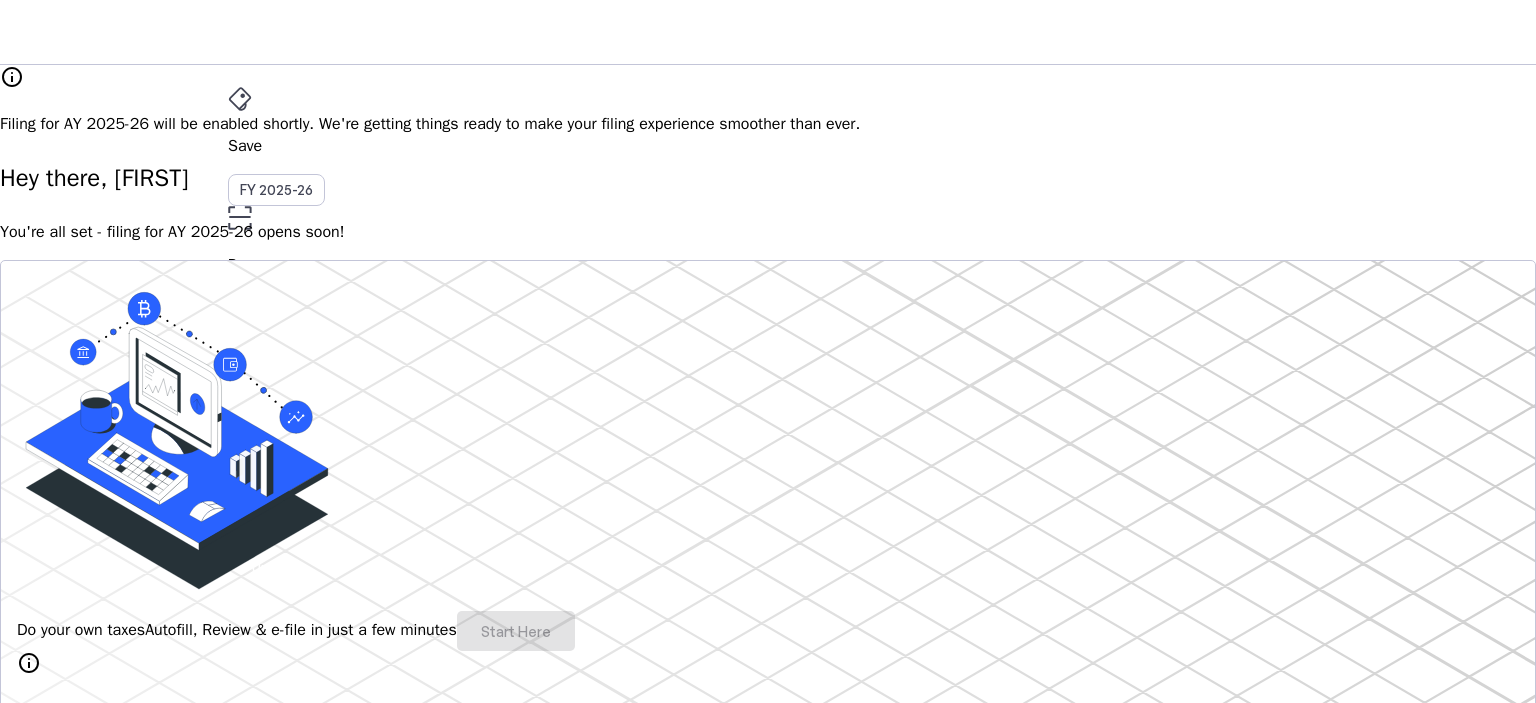 click on "Upgrade" at bounding box center [280, 567] 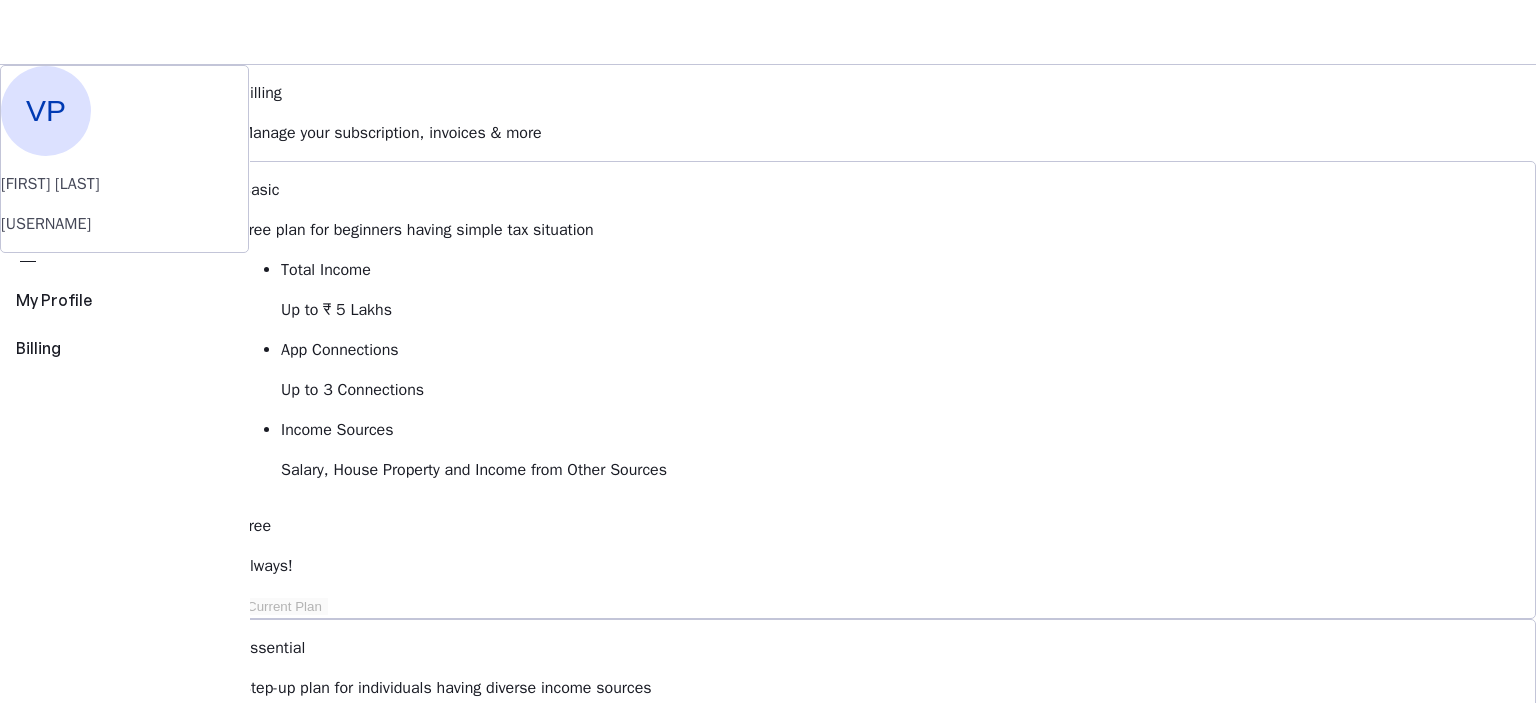 click on "More" at bounding box center [768, 440] 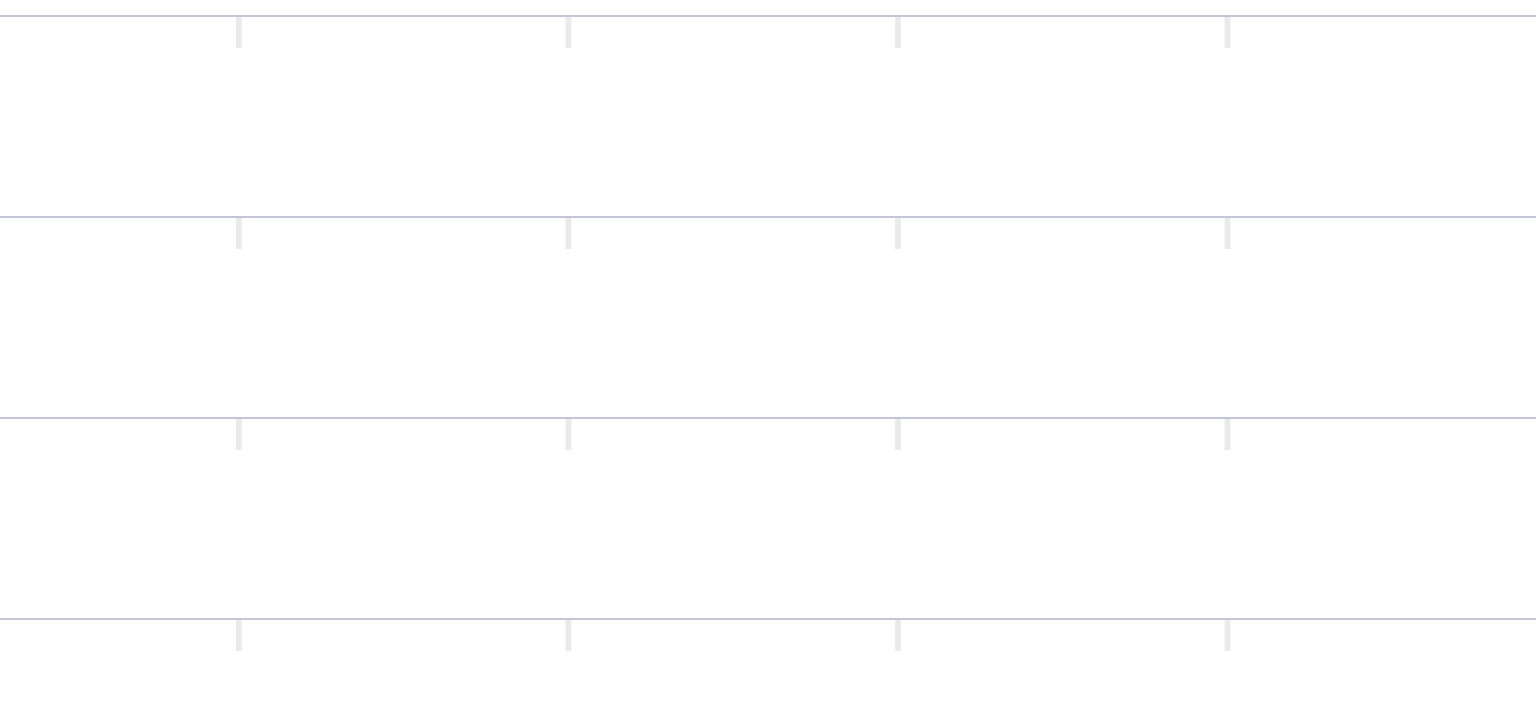 scroll, scrollTop: 0, scrollLeft: 0, axis: both 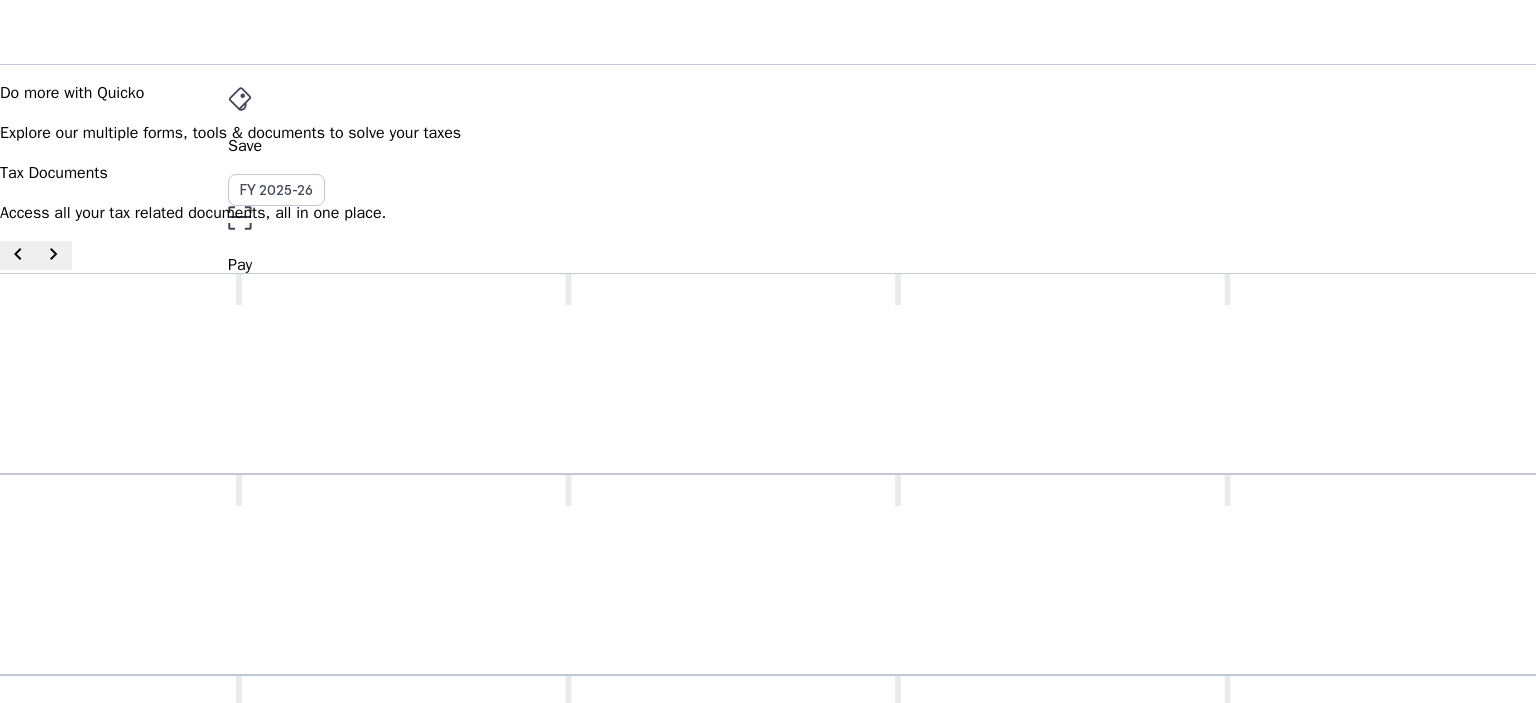 click on "chevron_right" at bounding box center (54, 254) 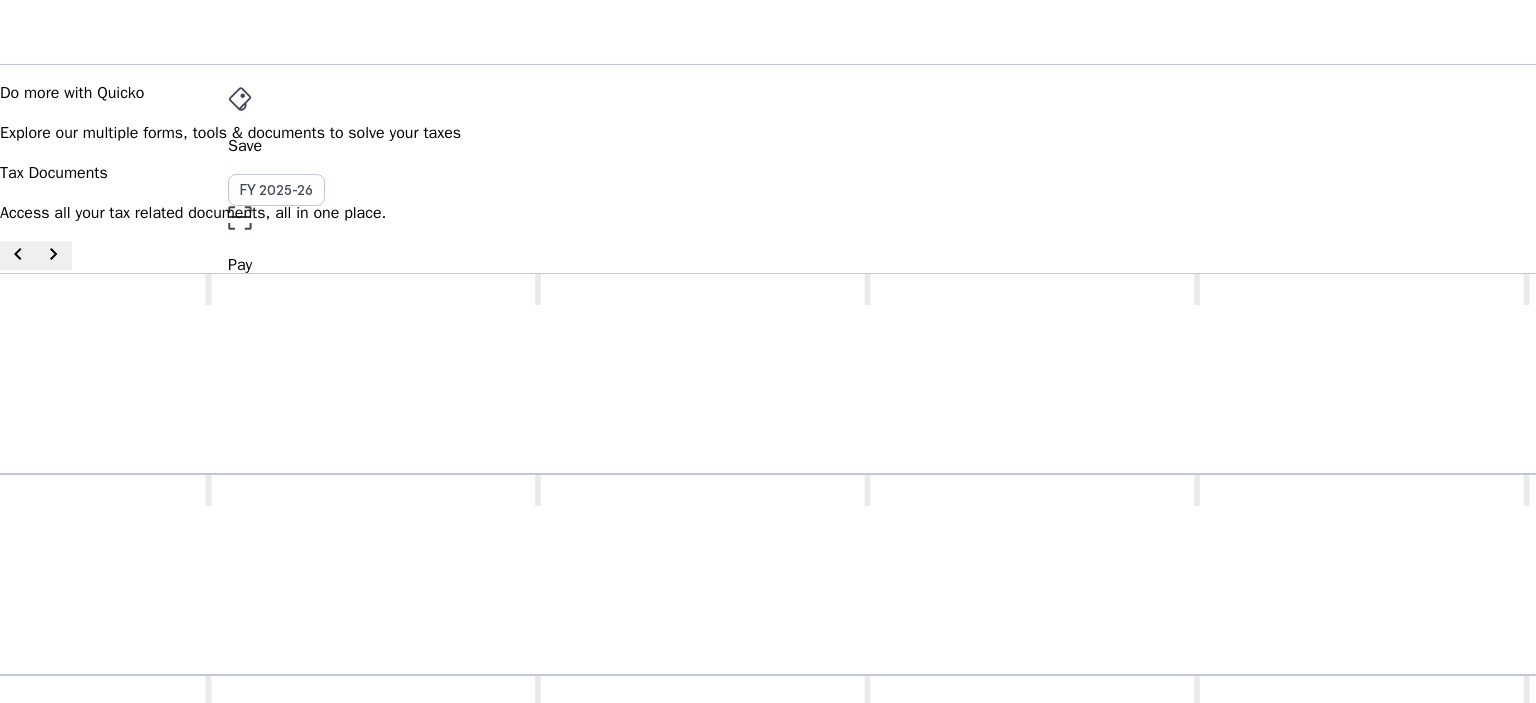click on "VP" at bounding box center (244, 531) 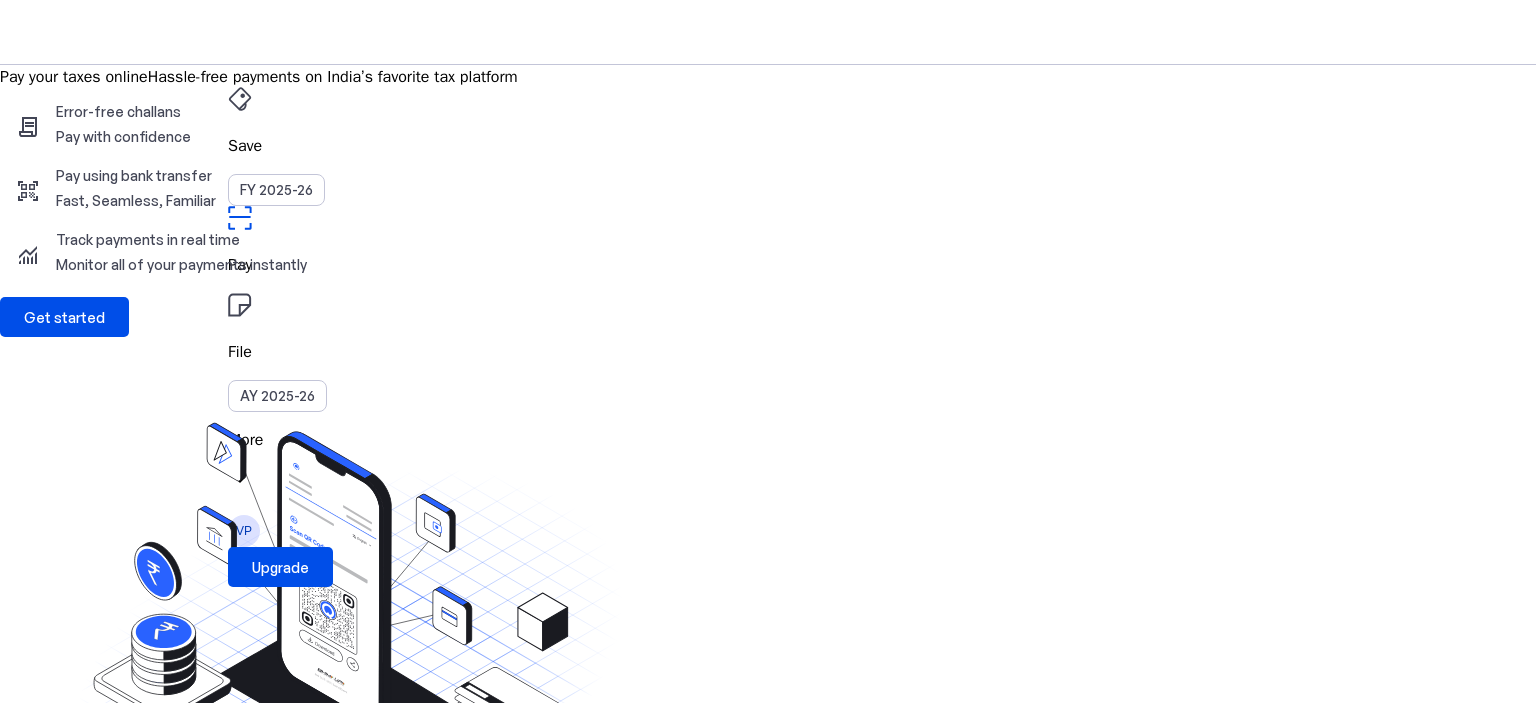 click on "File" at bounding box center [768, 146] 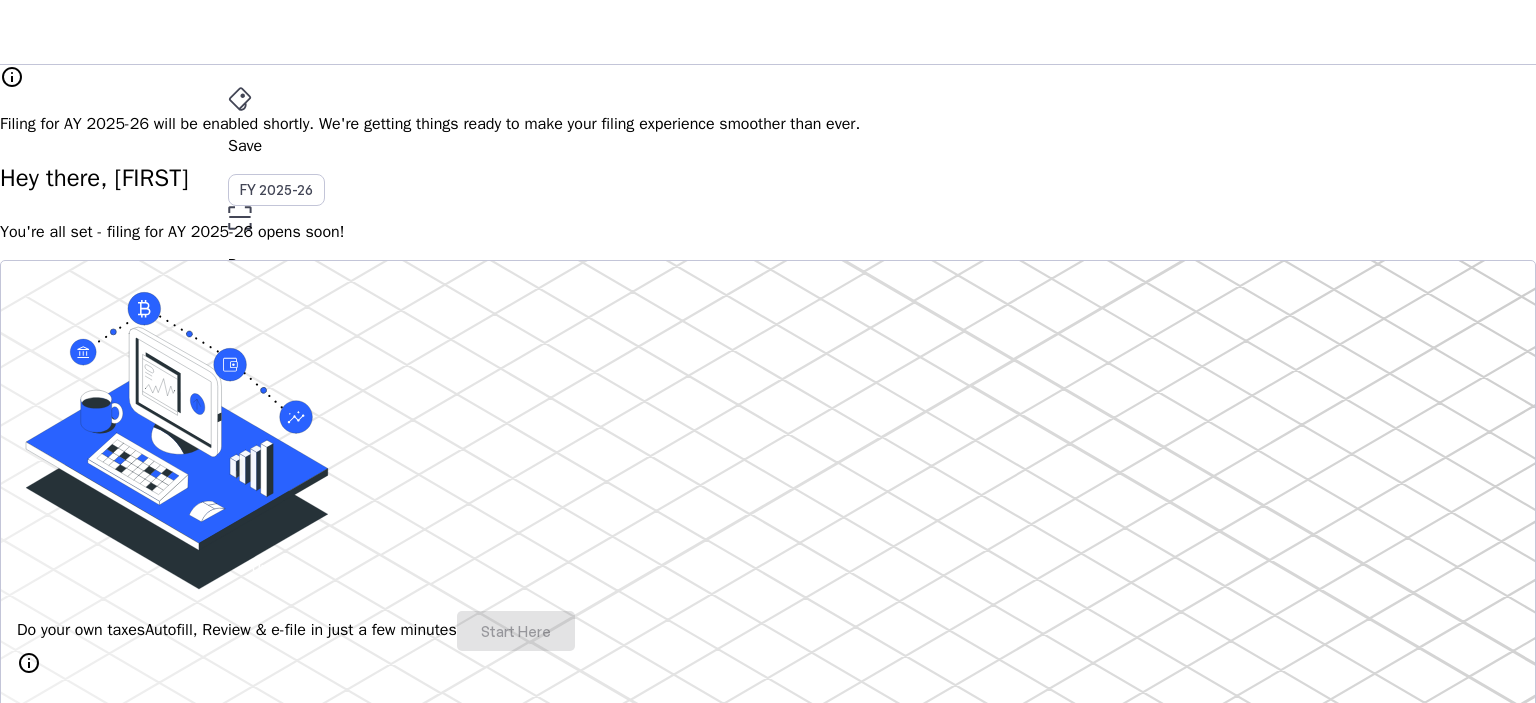 scroll, scrollTop: 300, scrollLeft: 0, axis: vertical 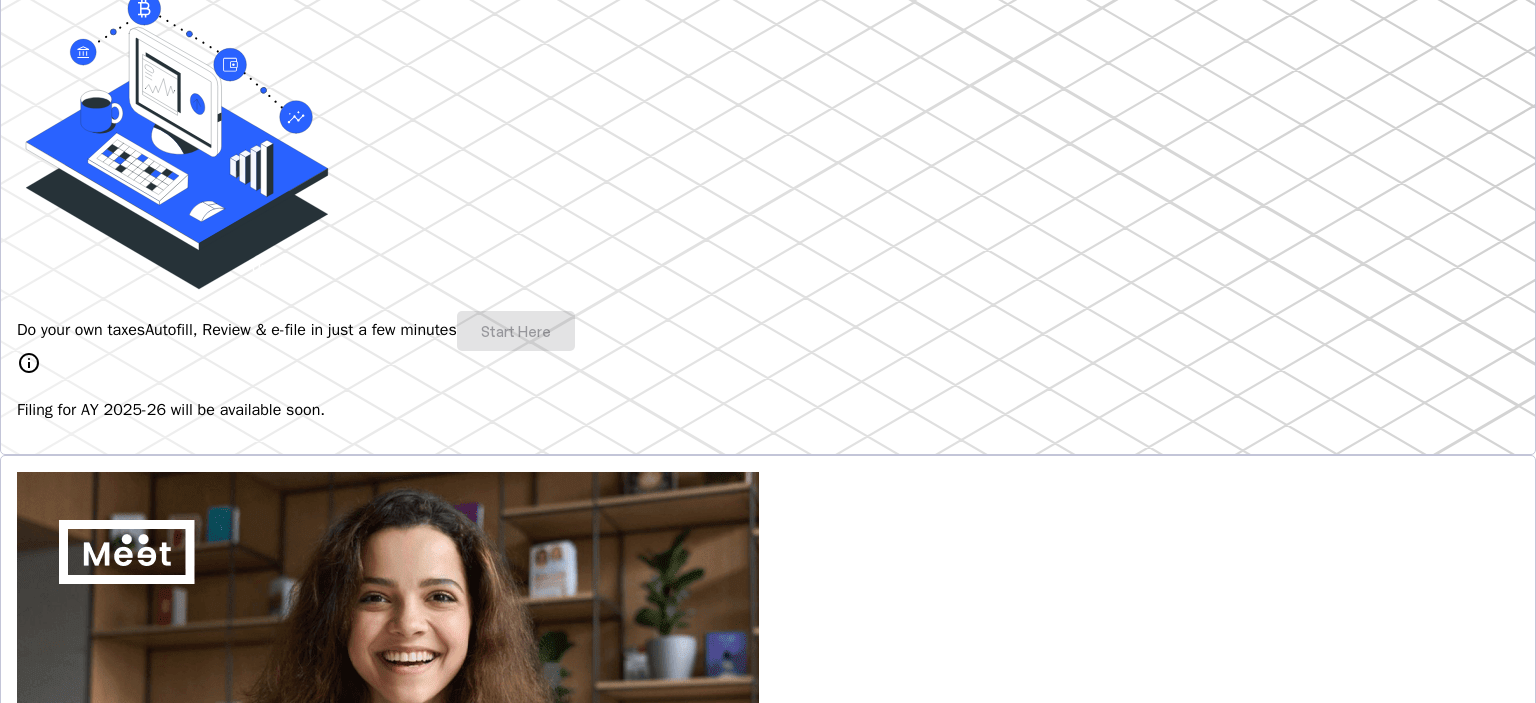 click on "Do your own taxes   Autofill, Review & e-file in just a few minutes   Start Here" at bounding box center [768, 331] 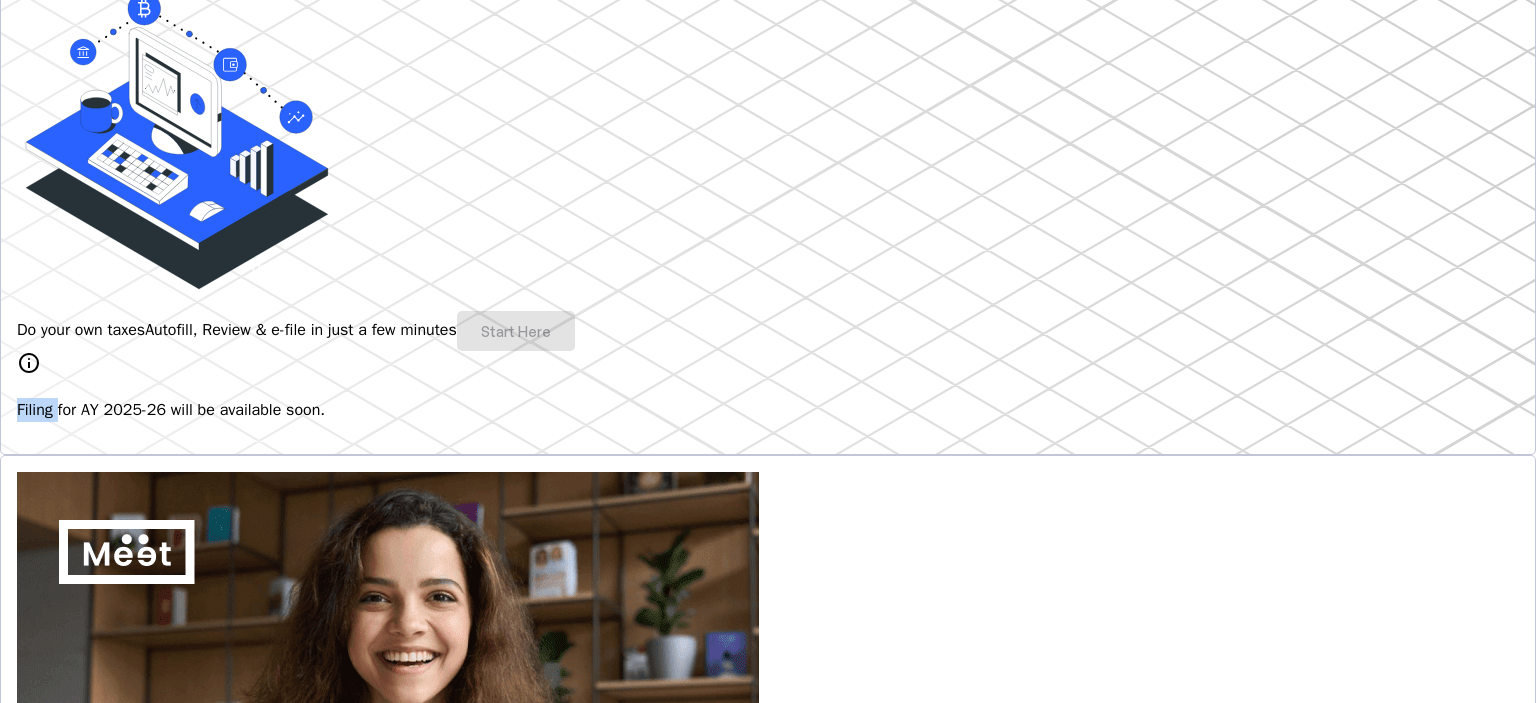 click on "Do your own taxes   Autofill, Review & e-file in just a few minutes   Start Here" at bounding box center (768, 331) 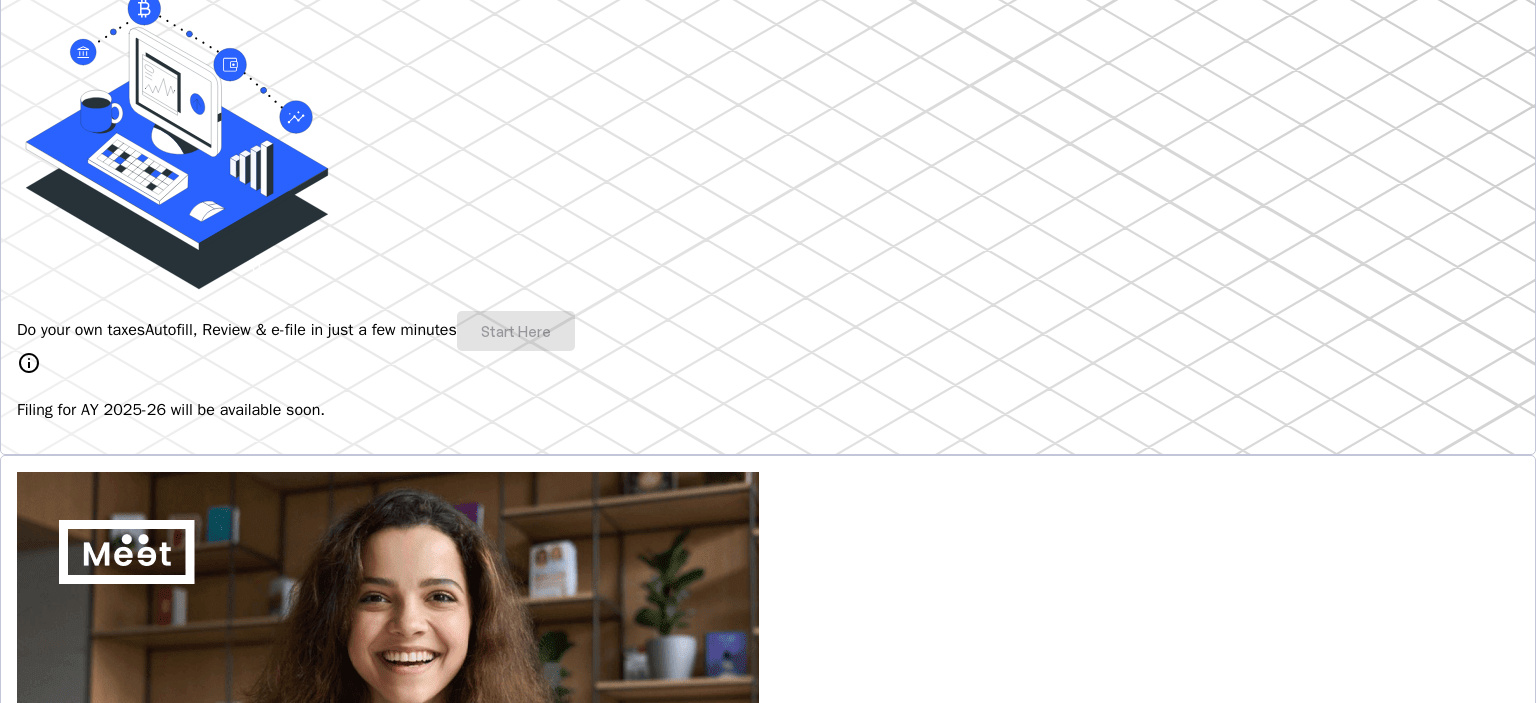 click on "Do your own taxes   Autofill, Review & e-file in just a few minutes   Start Here" at bounding box center [768, 331] 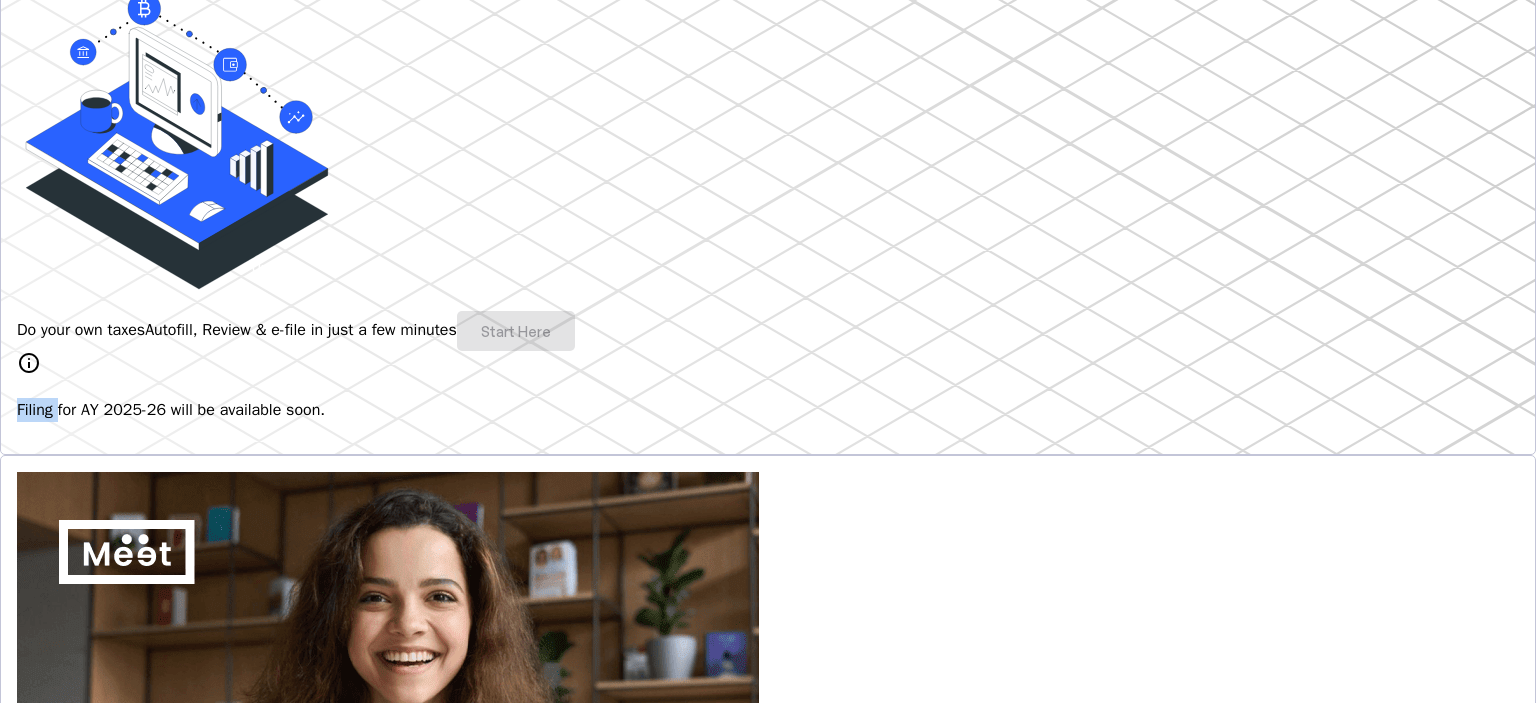 click on "Do your own taxes   Autofill, Review & e-file in just a few minutes   Start Here" at bounding box center (768, 331) 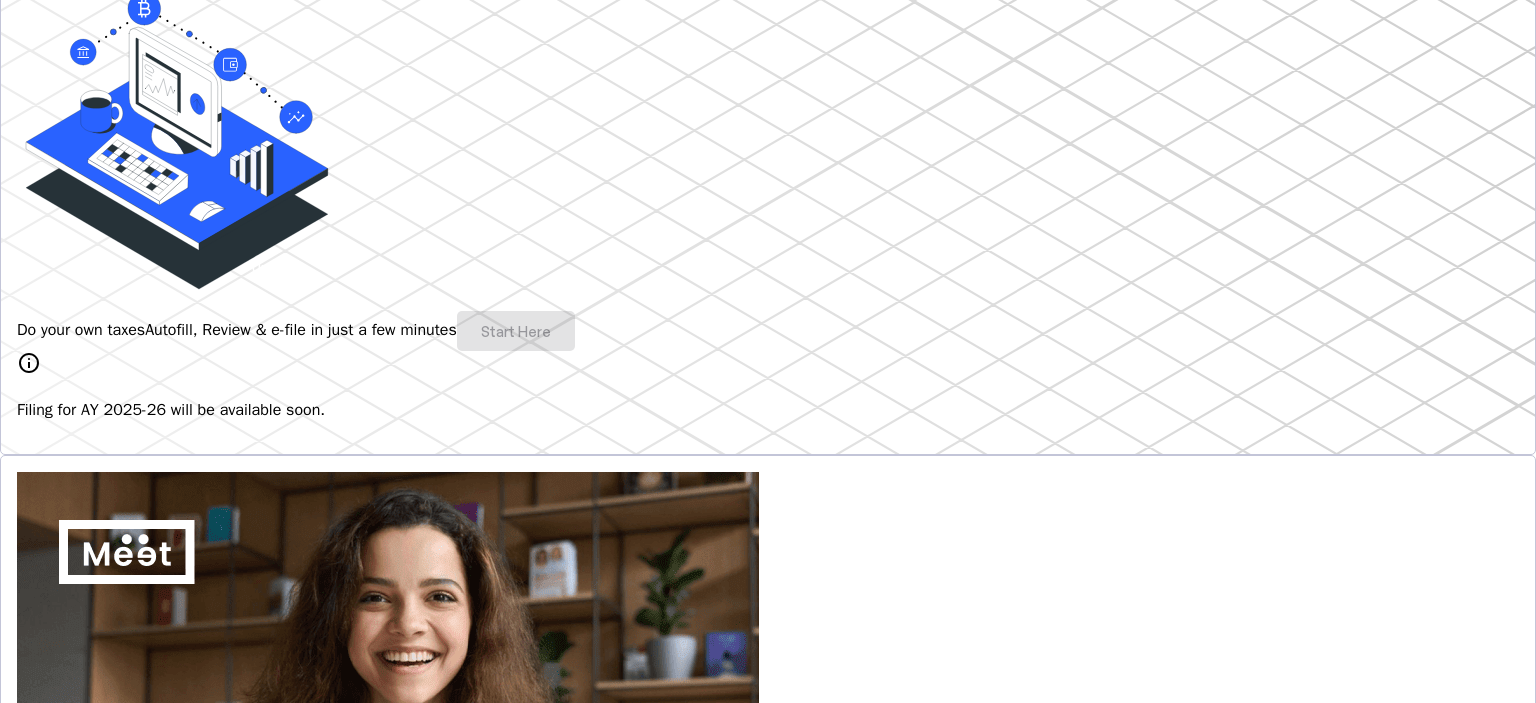 click on "Do your own taxes   Autofill, Review & e-file in just a few minutes   Start Here" at bounding box center (768, 331) 